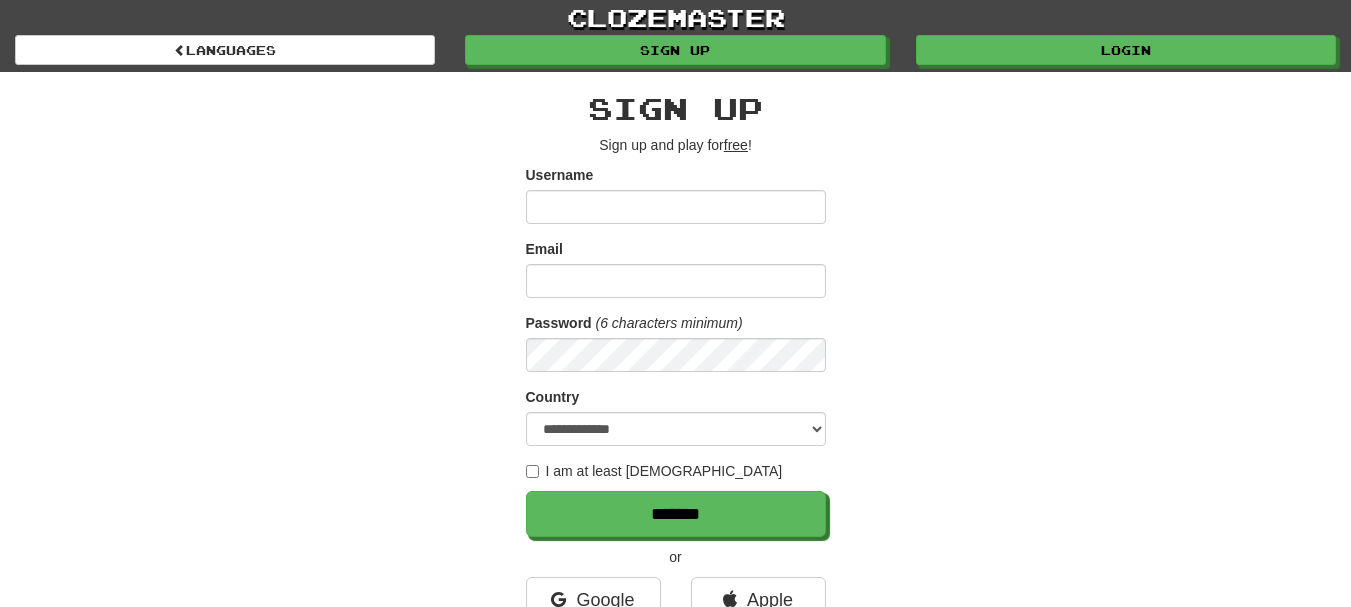 scroll, scrollTop: 0, scrollLeft: 0, axis: both 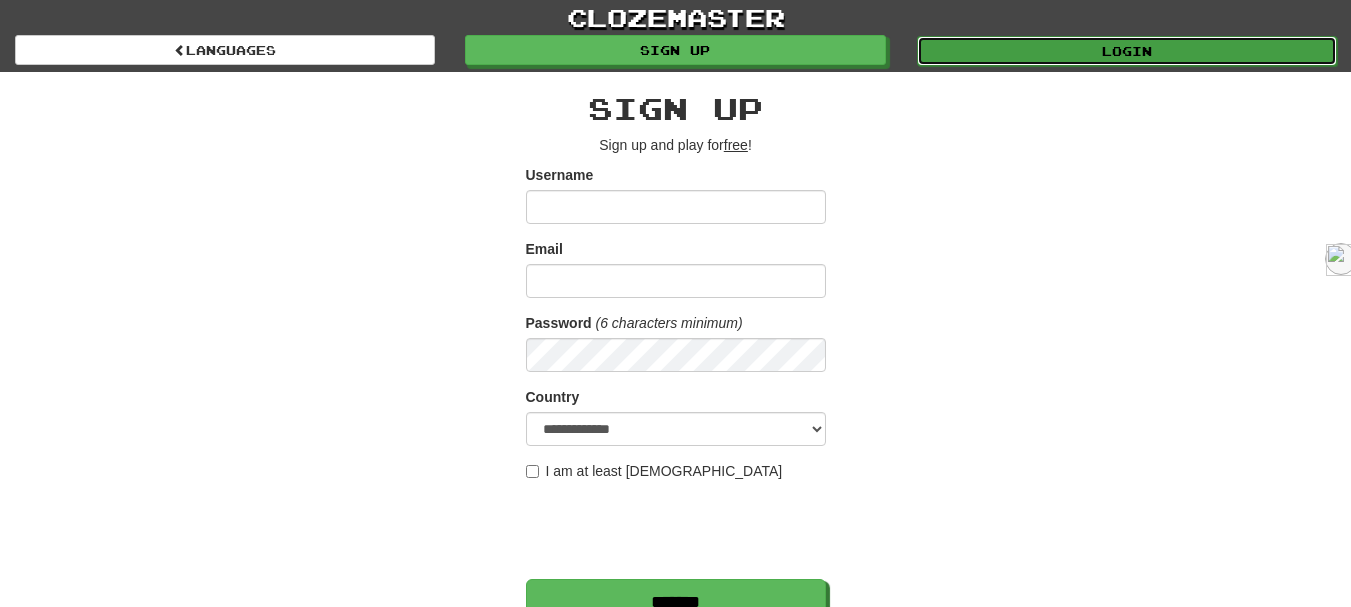 click on "Login" at bounding box center (1127, 51) 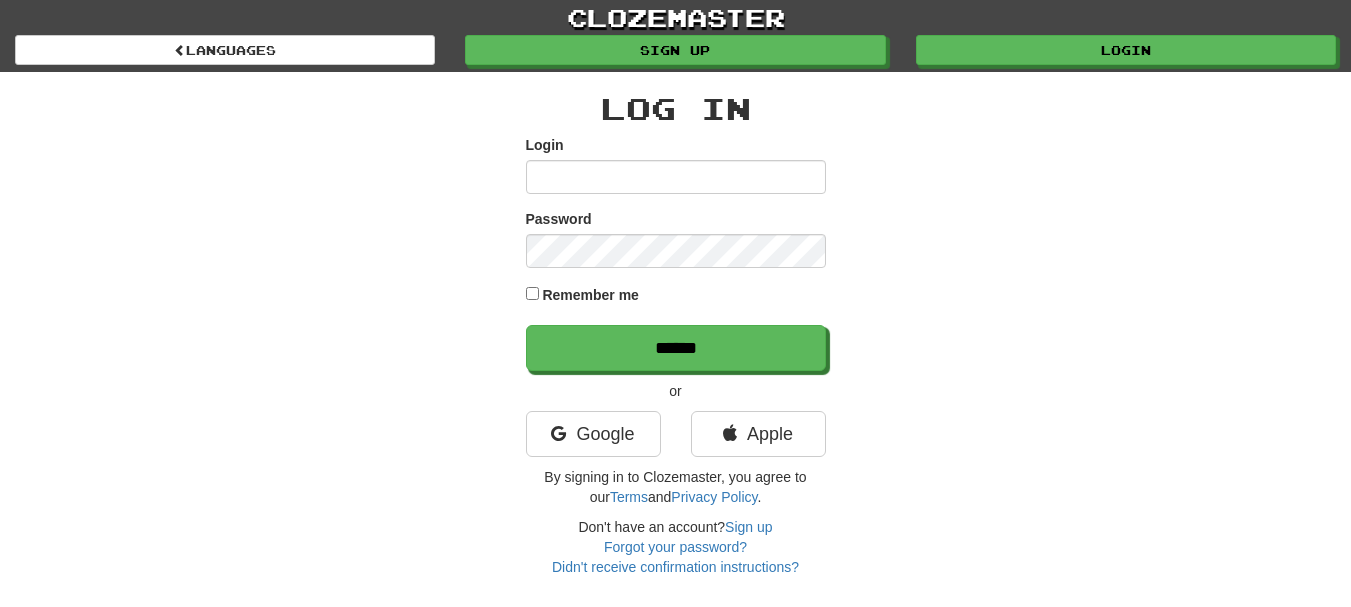 scroll, scrollTop: 0, scrollLeft: 0, axis: both 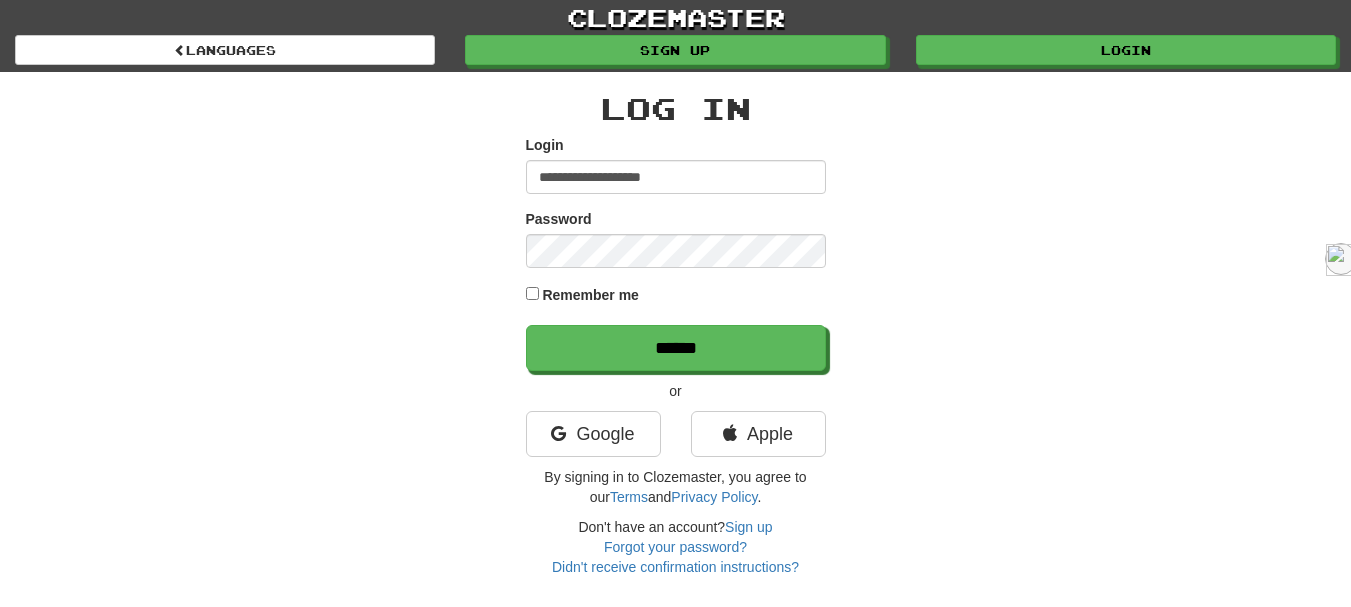 type on "**********" 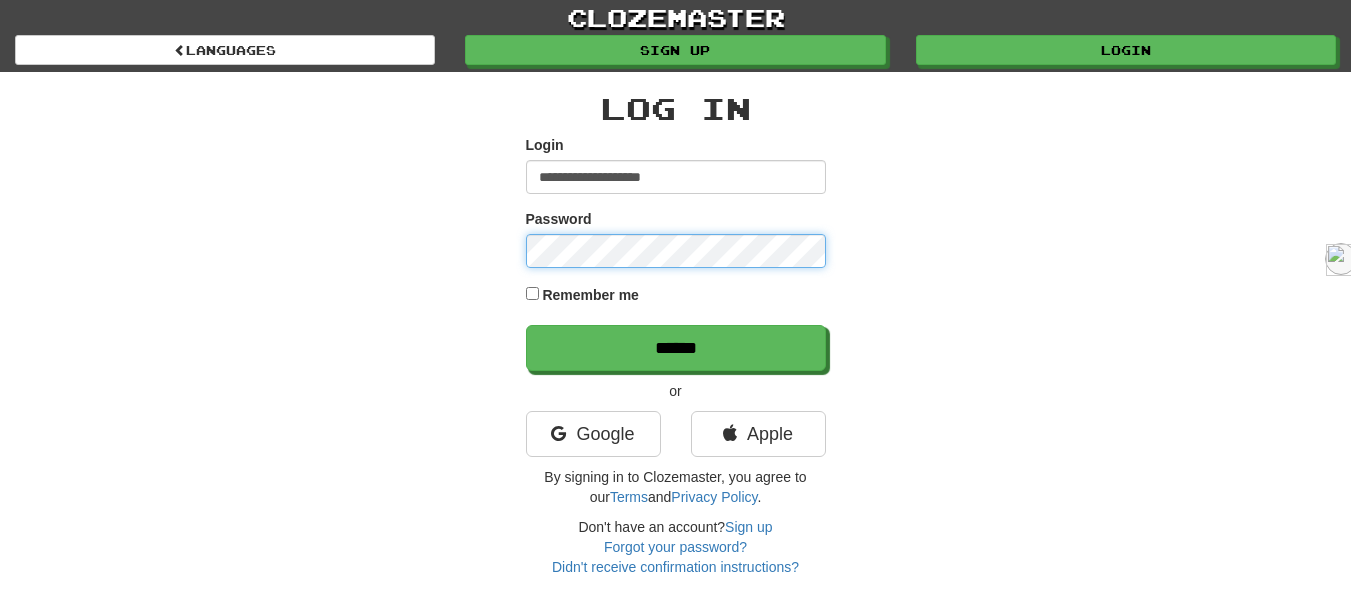 click on "******" at bounding box center [676, 348] 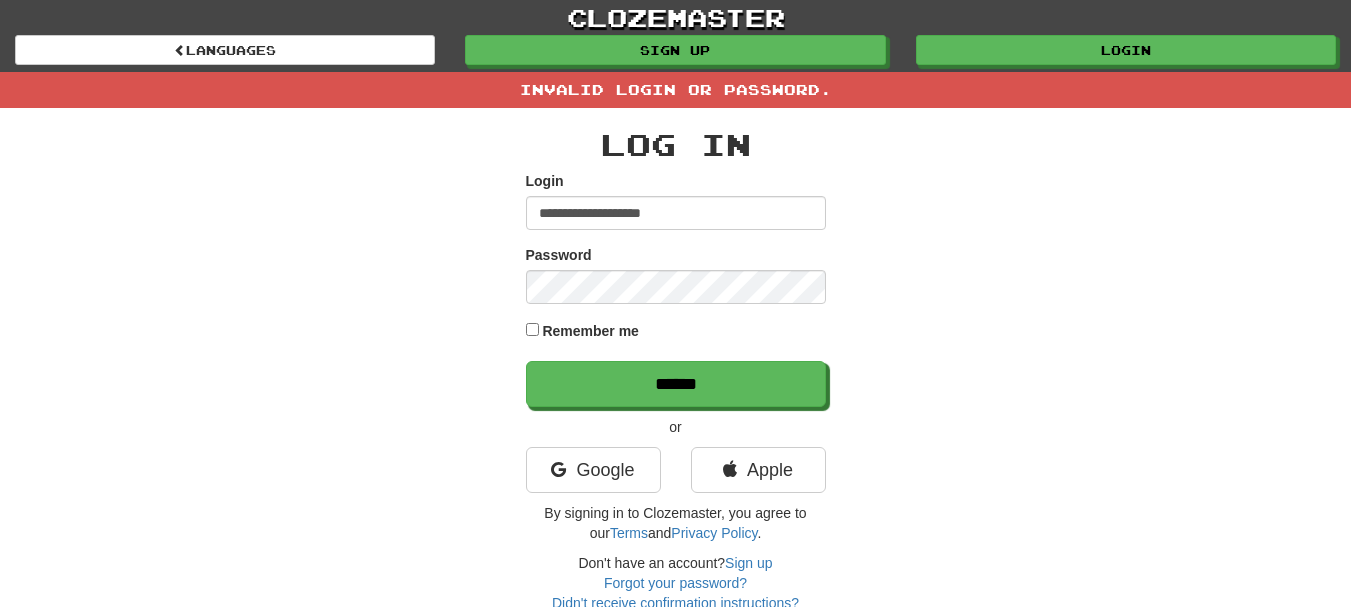 scroll, scrollTop: 0, scrollLeft: 0, axis: both 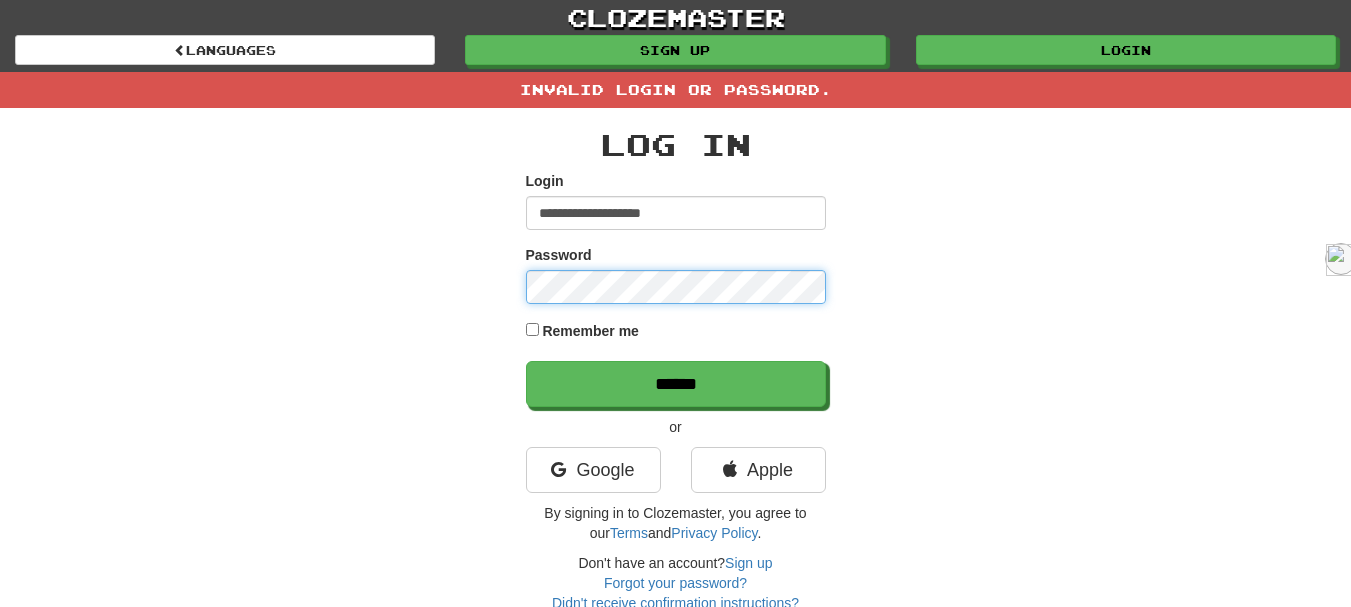 click on "******" at bounding box center (676, 384) 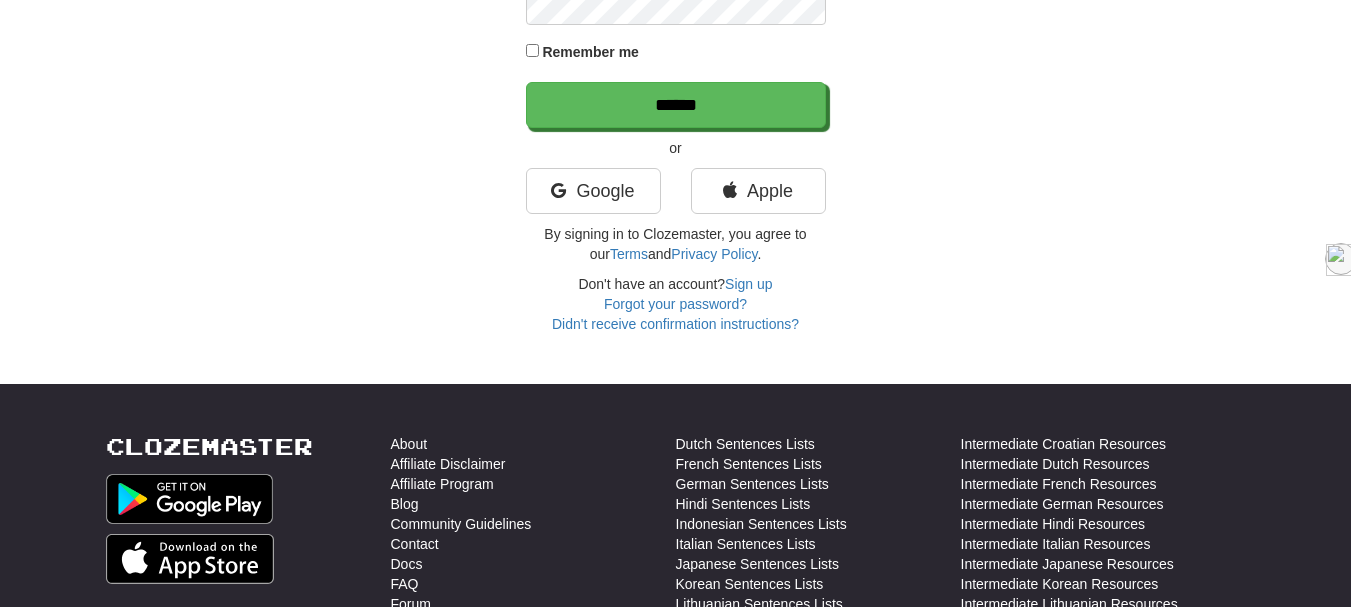 scroll, scrollTop: 300, scrollLeft: 0, axis: vertical 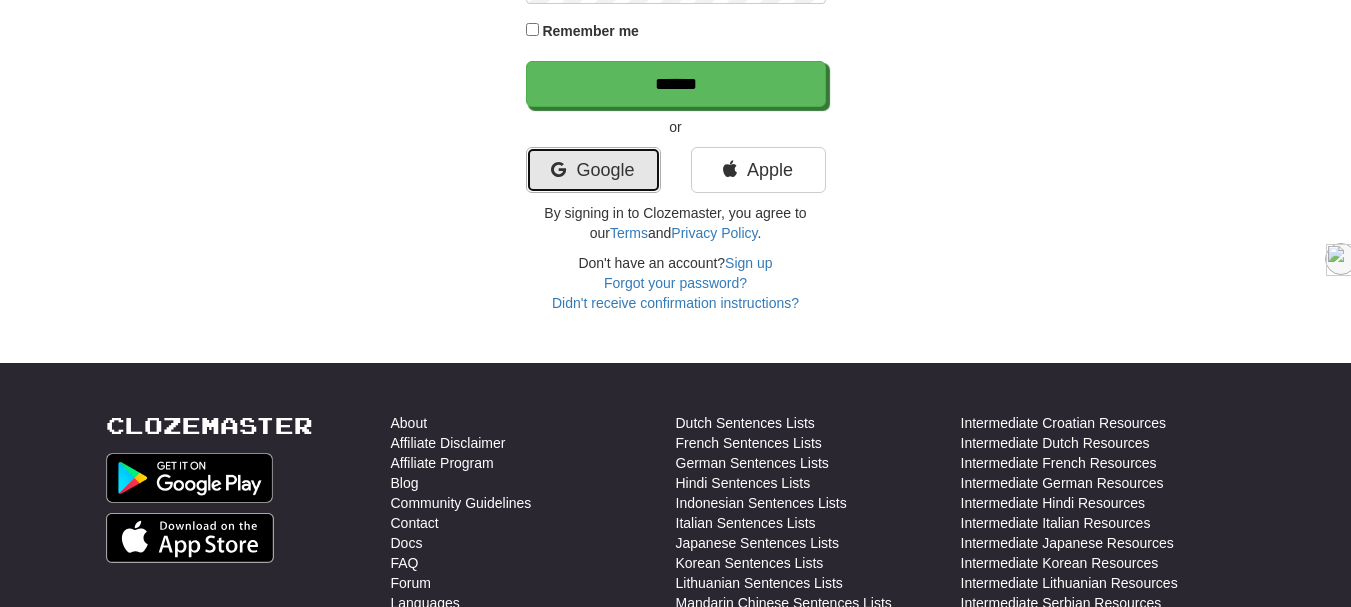click on "Google" at bounding box center (593, 170) 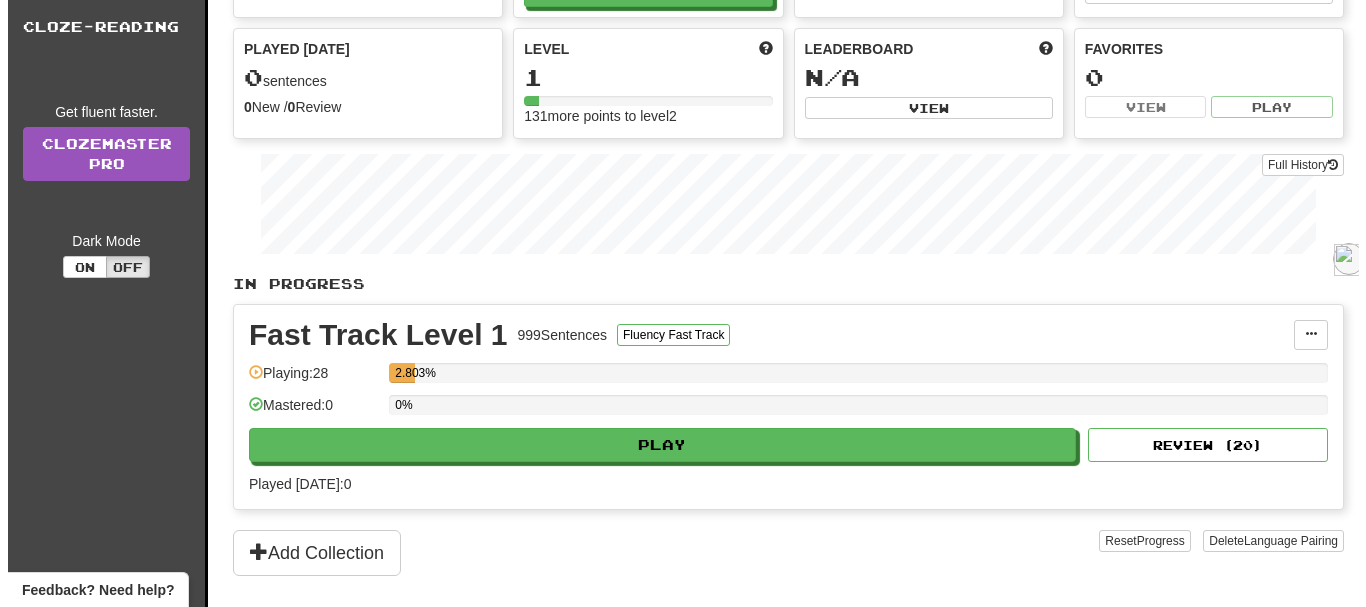 scroll, scrollTop: 200, scrollLeft: 0, axis: vertical 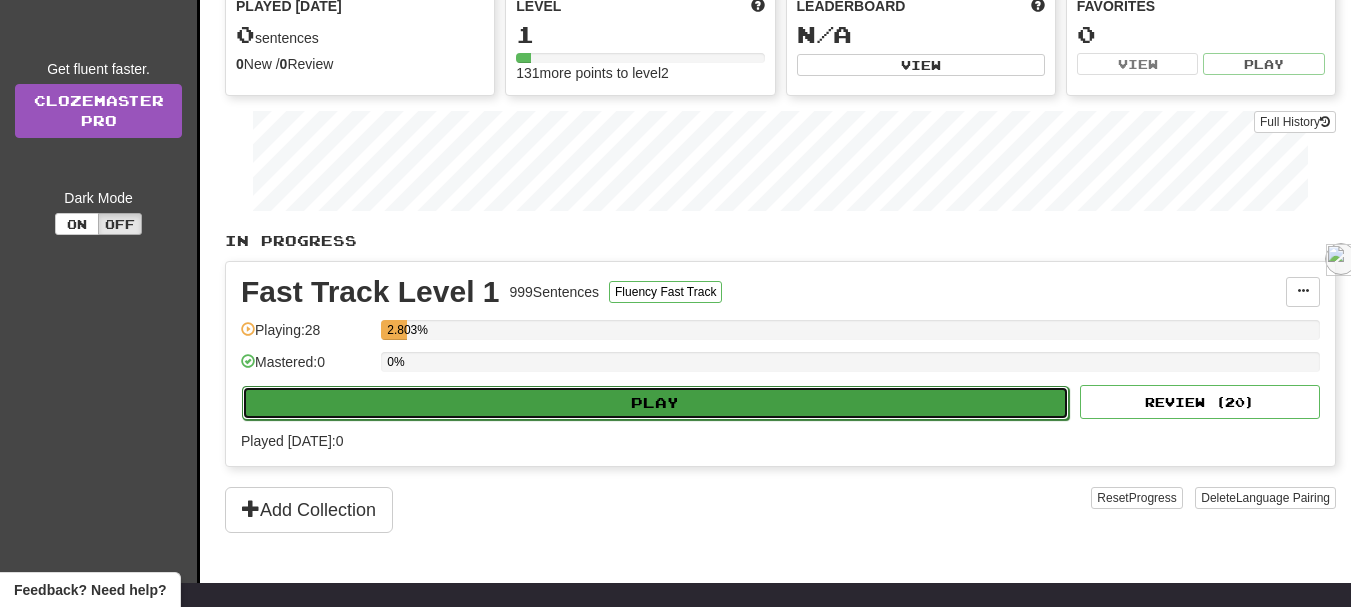 click on "Play" at bounding box center (655, 403) 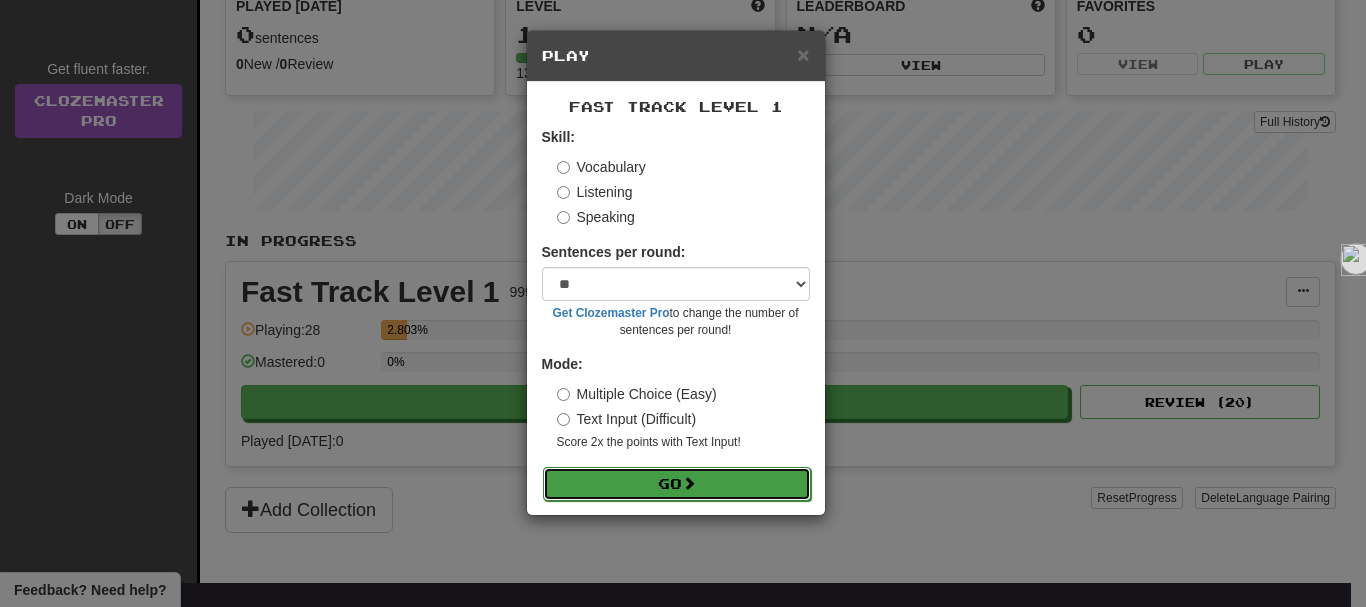 click on "Go" at bounding box center [677, 484] 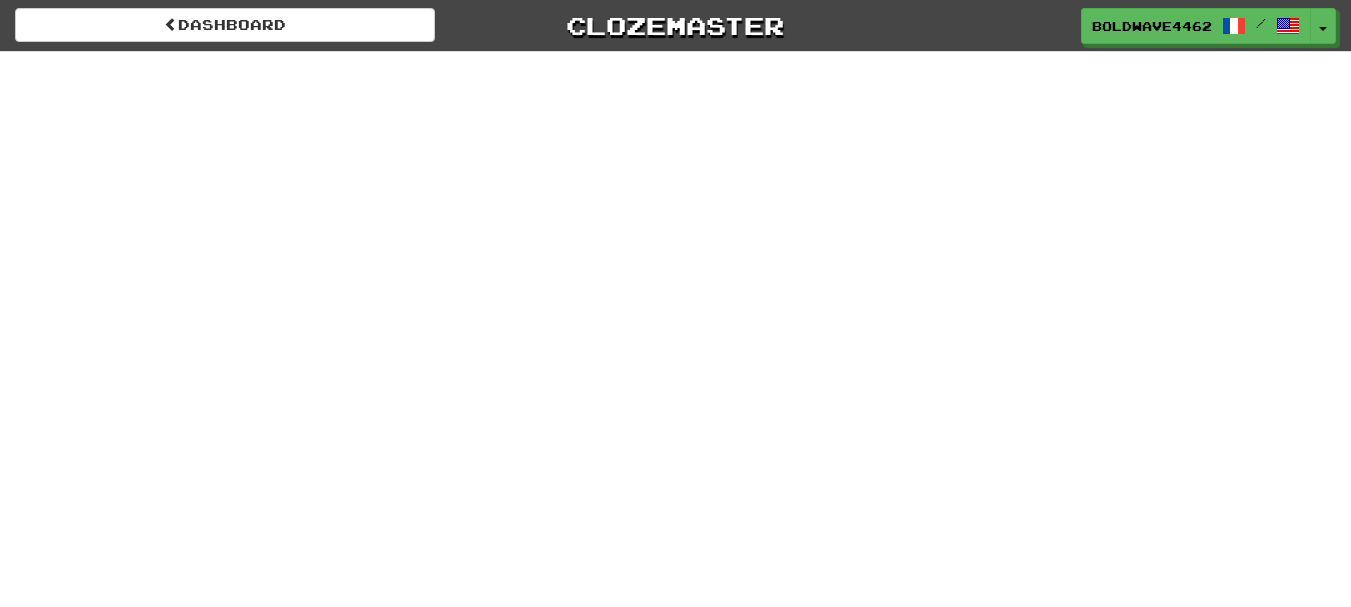 scroll, scrollTop: 0, scrollLeft: 0, axis: both 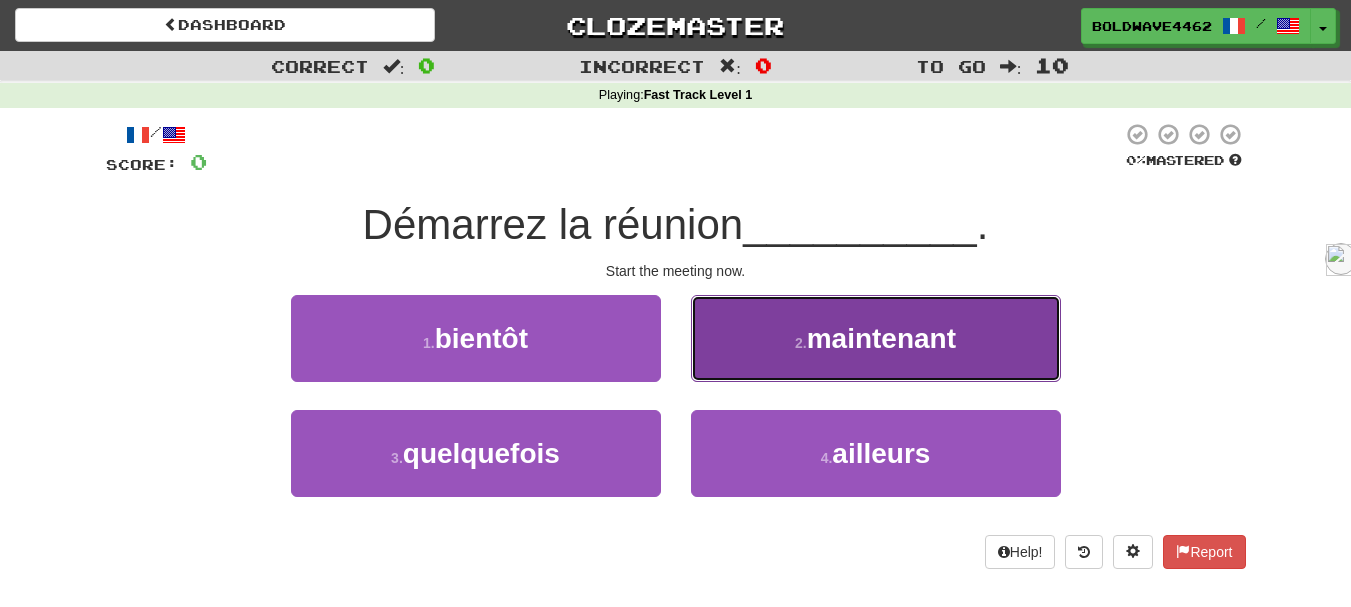 click on "maintenant" at bounding box center [881, 338] 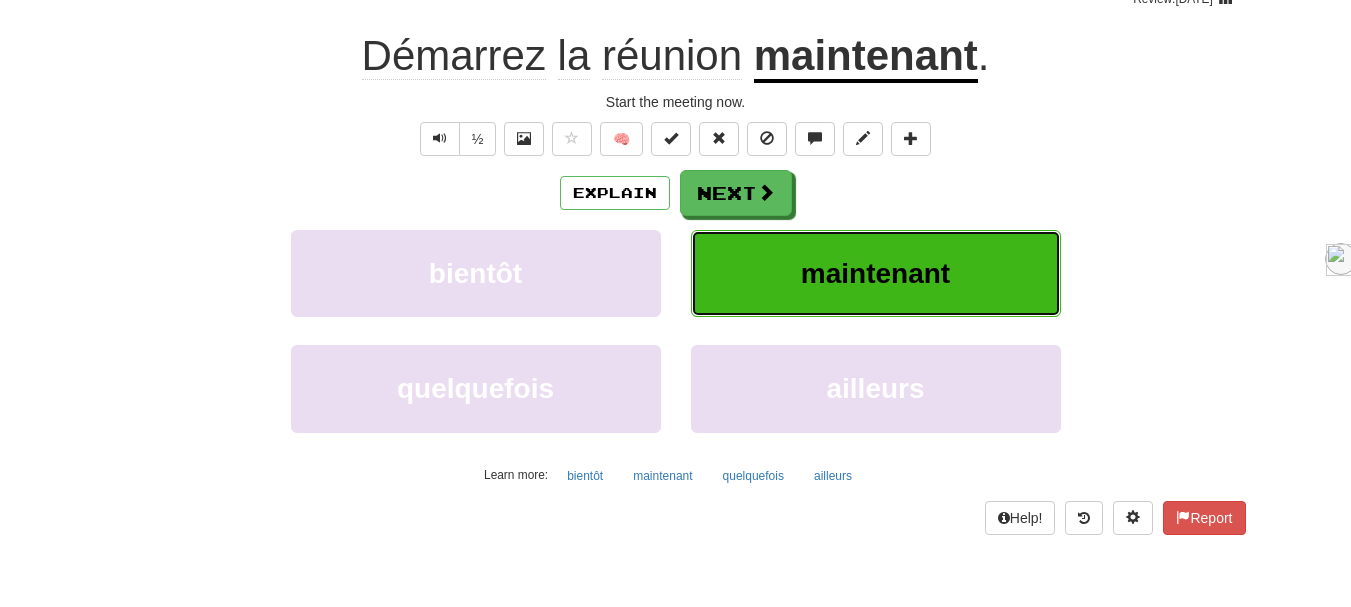scroll, scrollTop: 200, scrollLeft: 0, axis: vertical 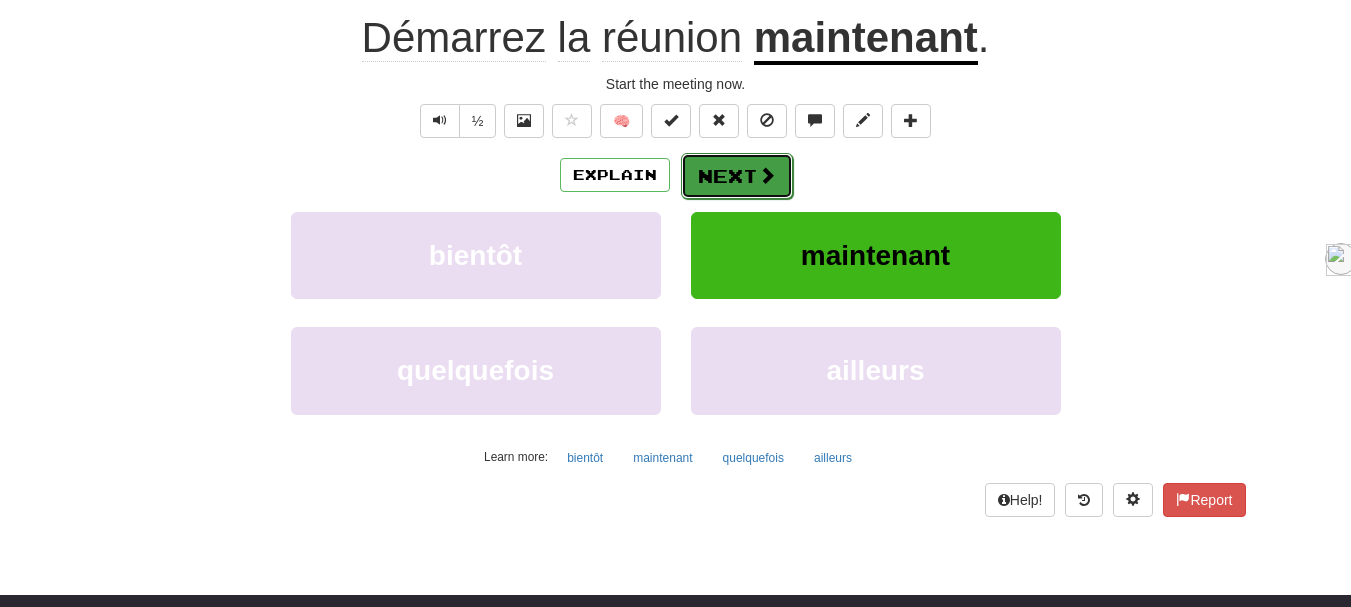click on "Next" at bounding box center [737, 176] 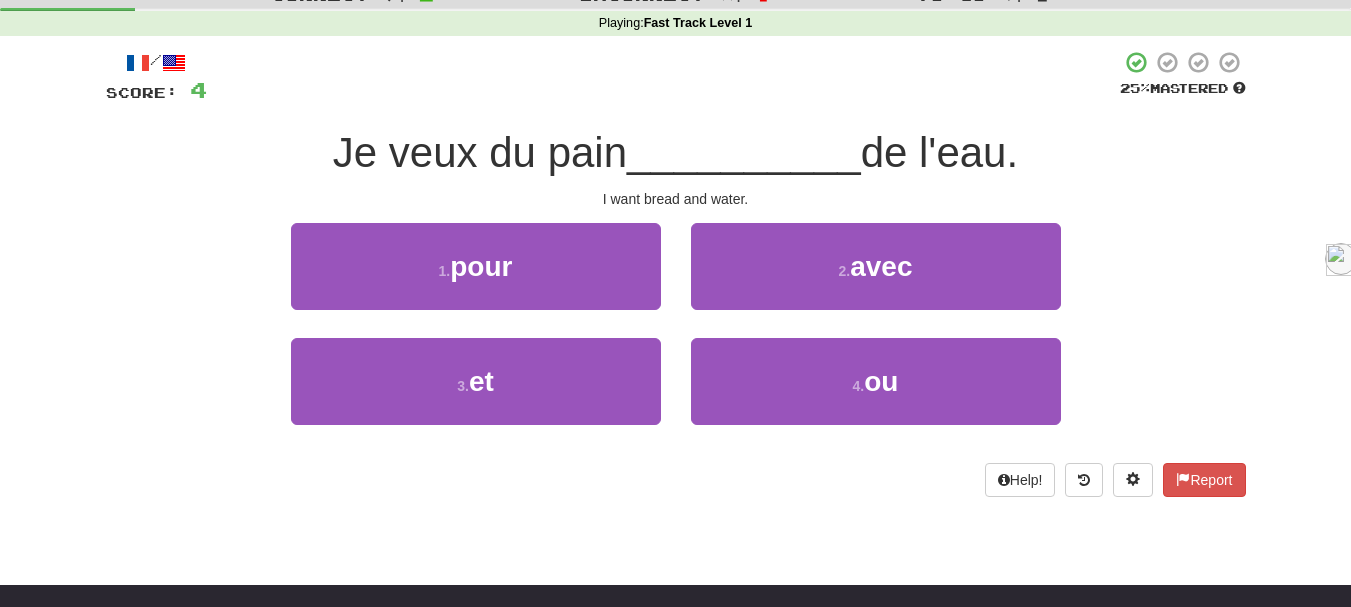 scroll, scrollTop: 0, scrollLeft: 0, axis: both 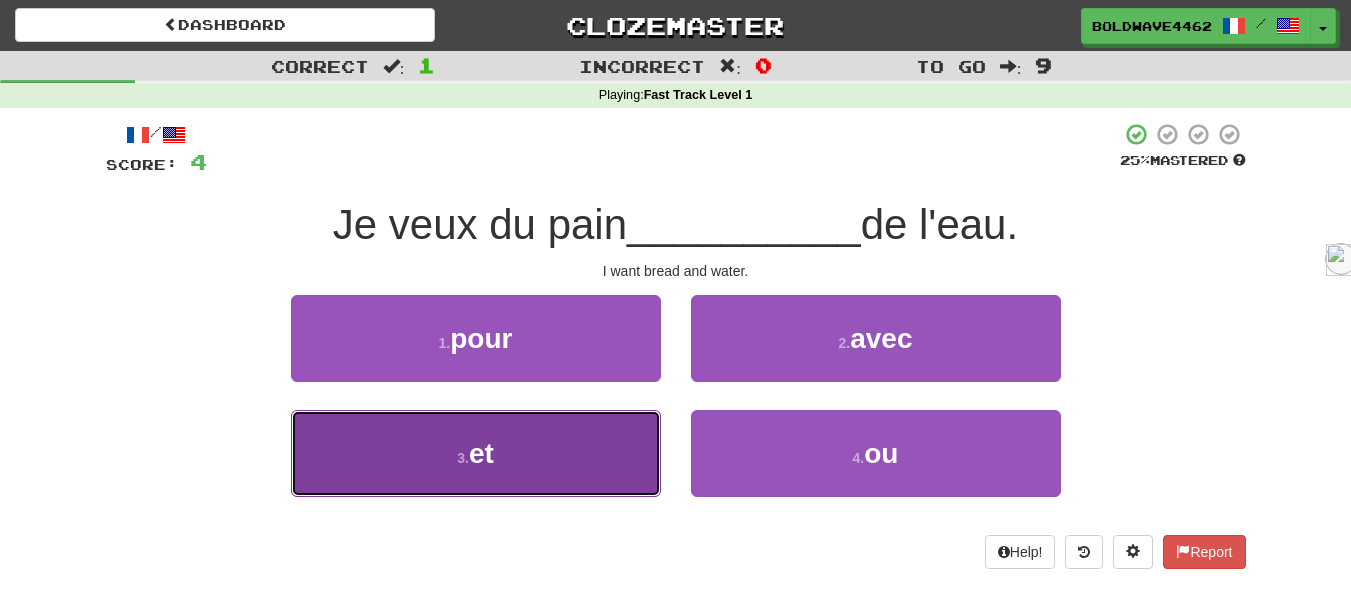 click on "3 .  et" at bounding box center [476, 453] 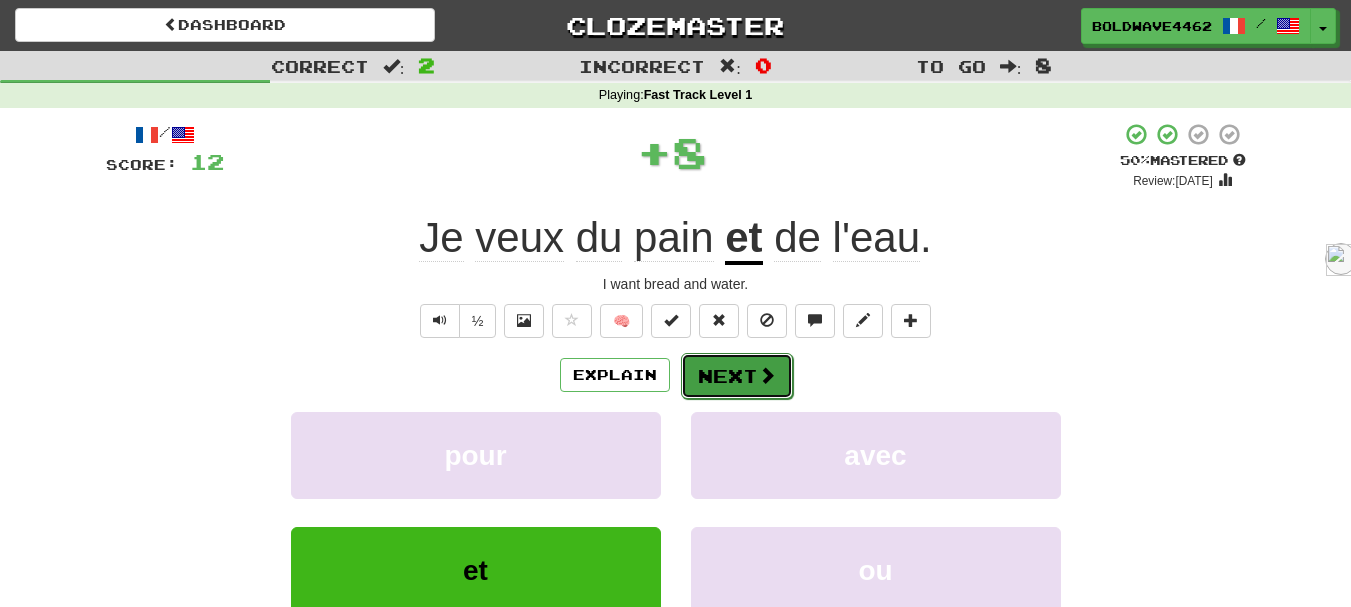 click on "Next" at bounding box center [737, 376] 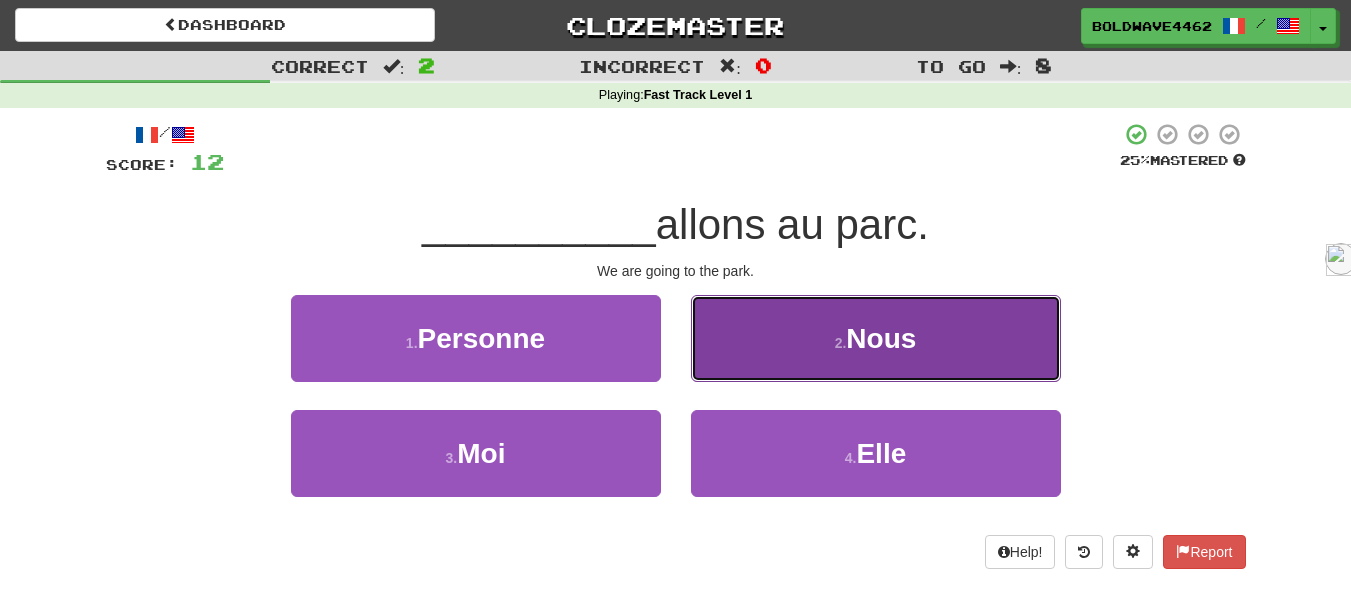 click on "Nous" at bounding box center (881, 338) 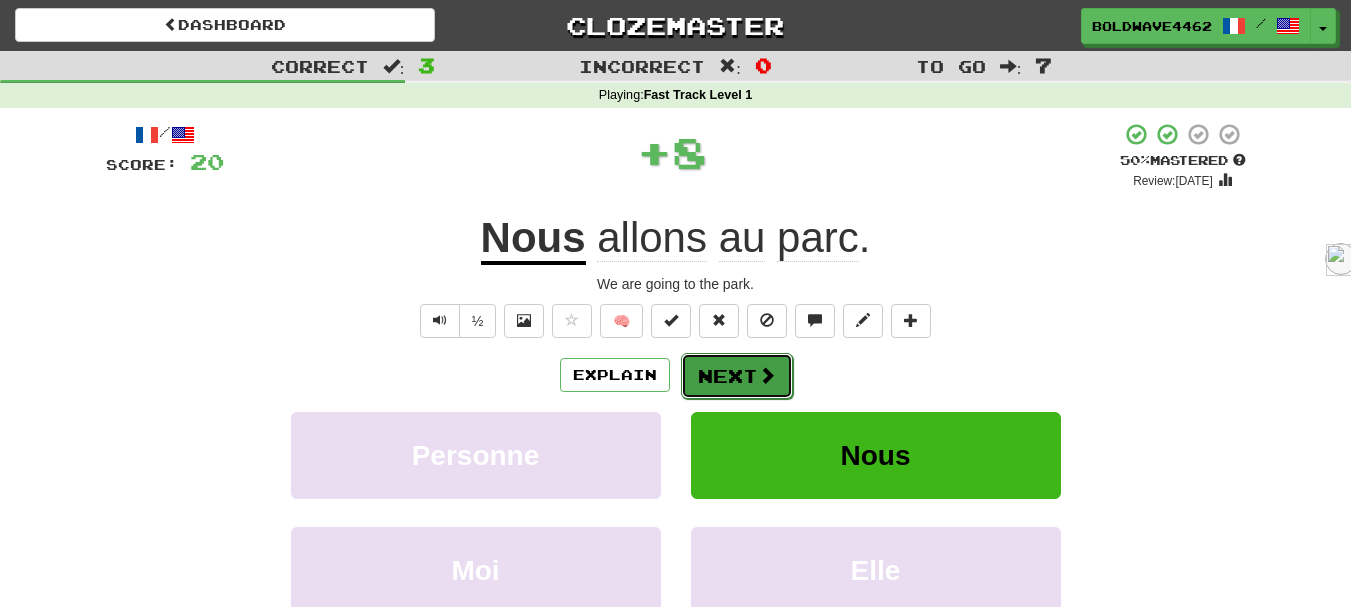 click at bounding box center (767, 375) 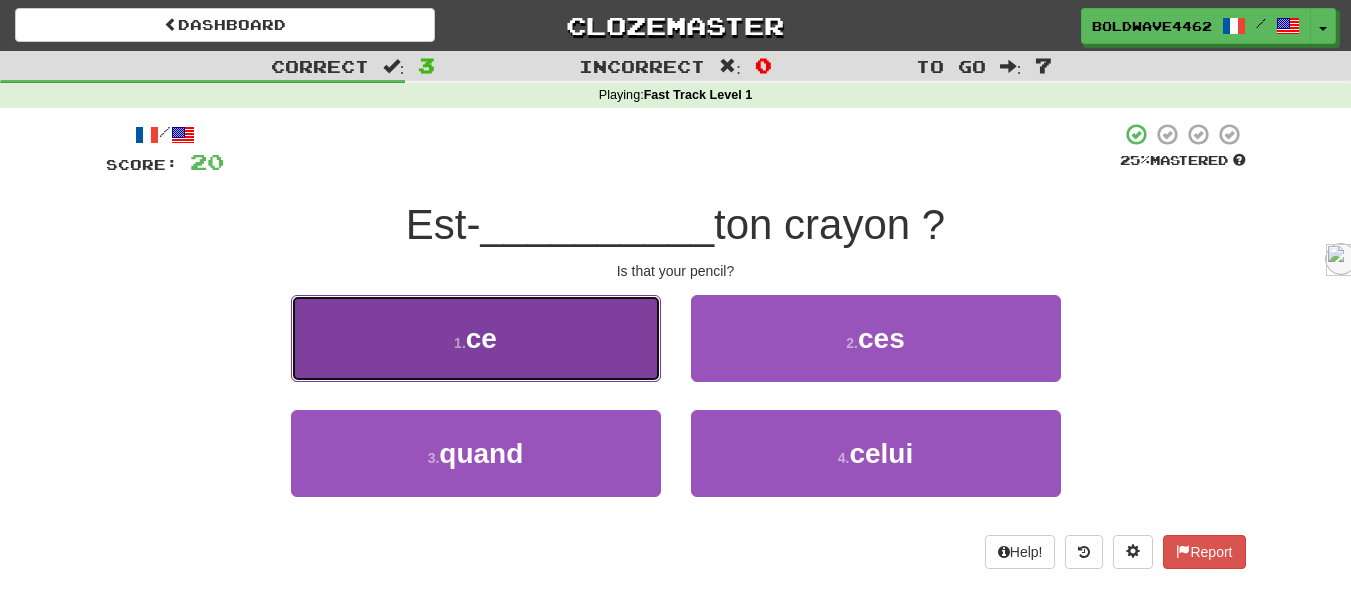 click on "1 .  ce" at bounding box center (476, 338) 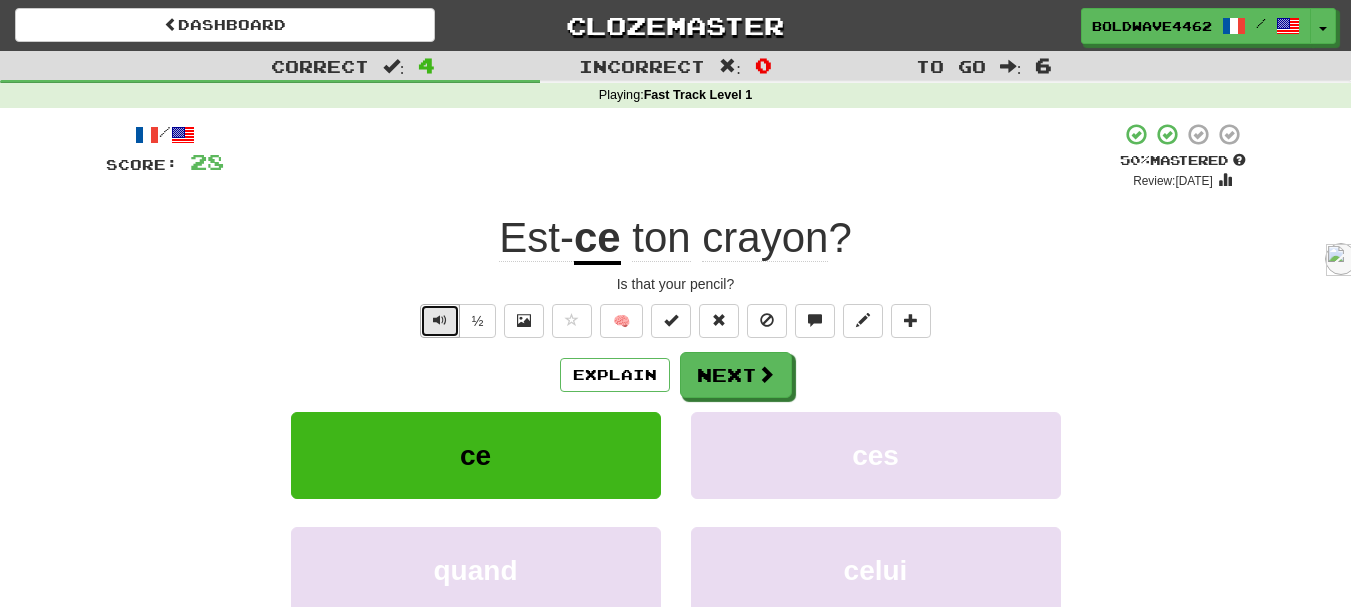 click at bounding box center (440, 321) 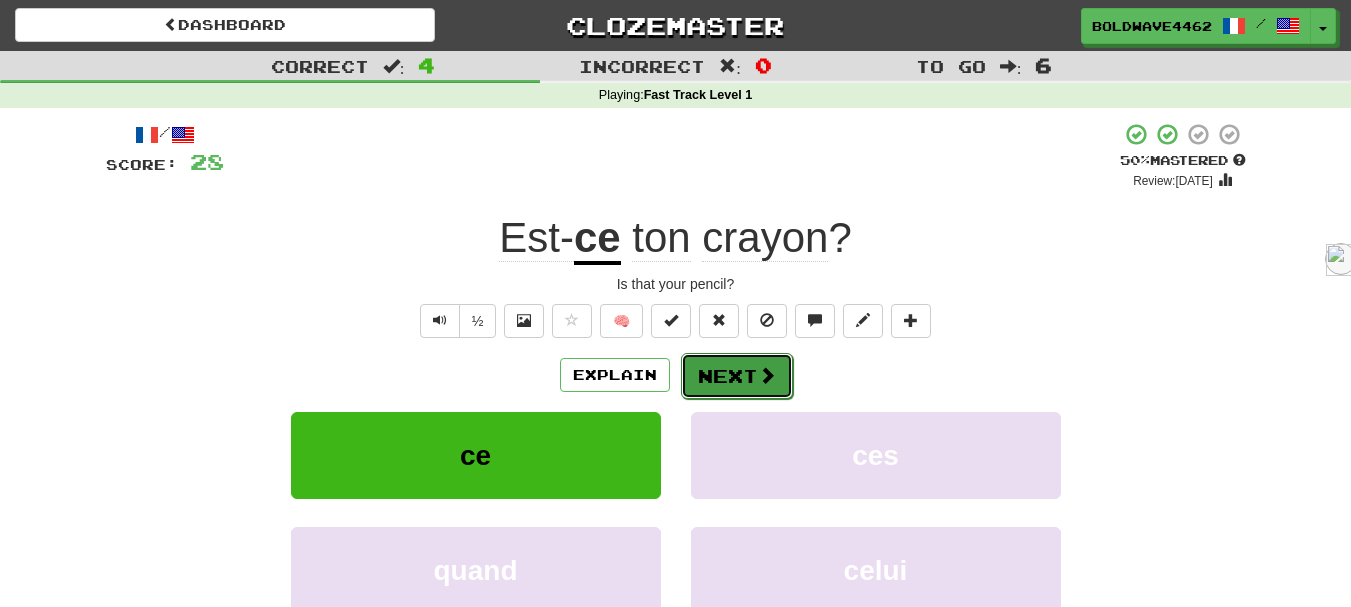 click on "Next" at bounding box center (737, 376) 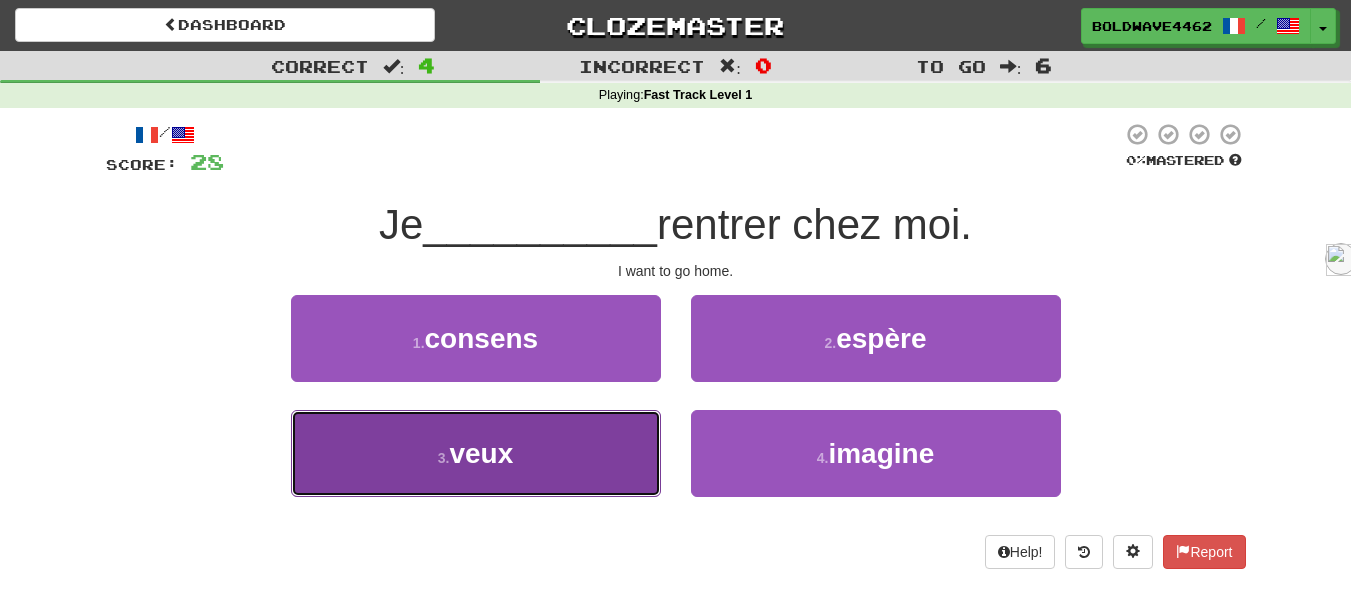 click on "3 .  veux" at bounding box center [476, 453] 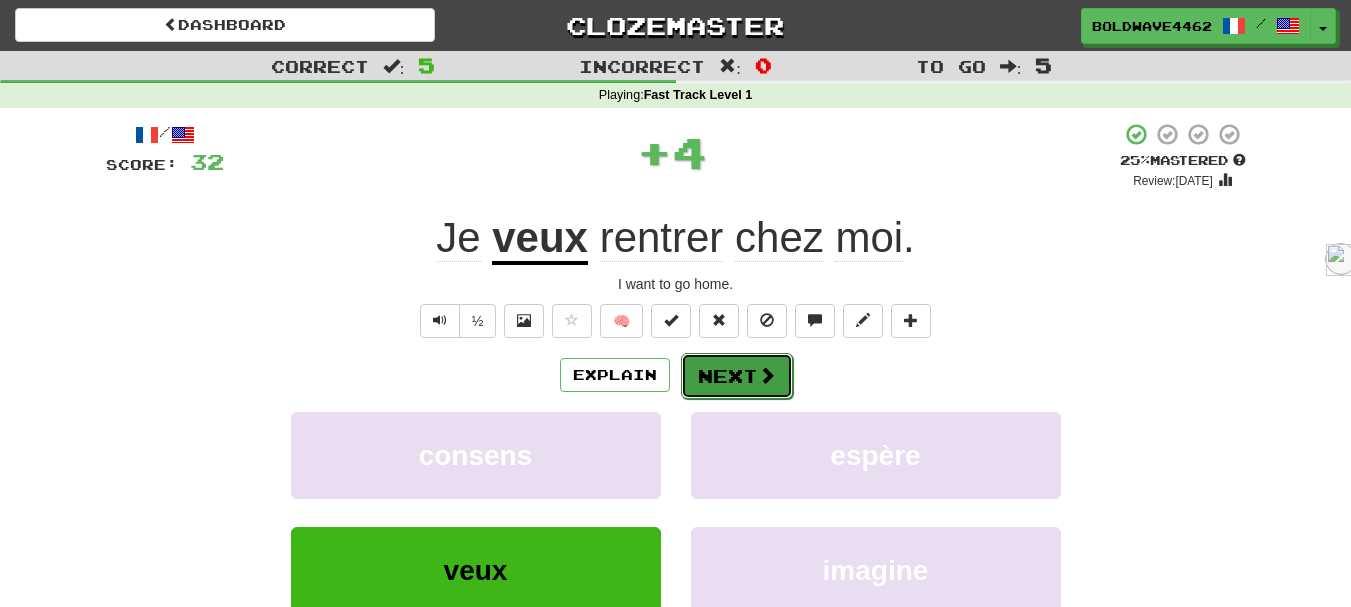 click on "Next" at bounding box center [737, 376] 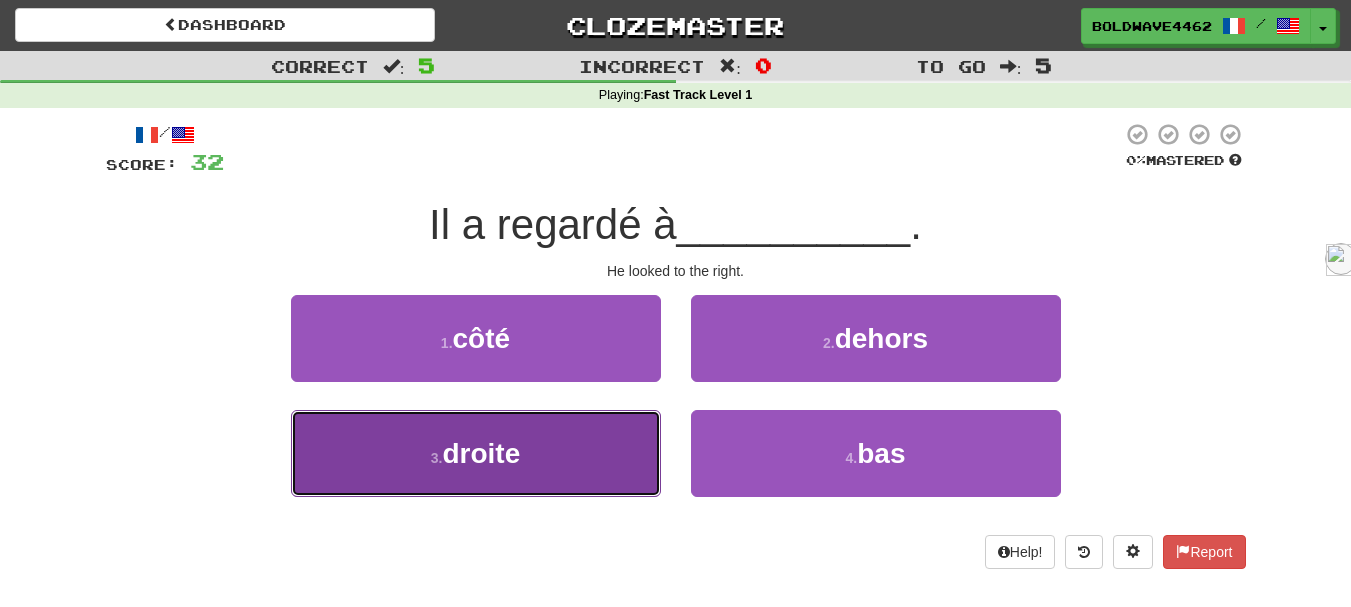 click on "3 .  droite" at bounding box center (476, 453) 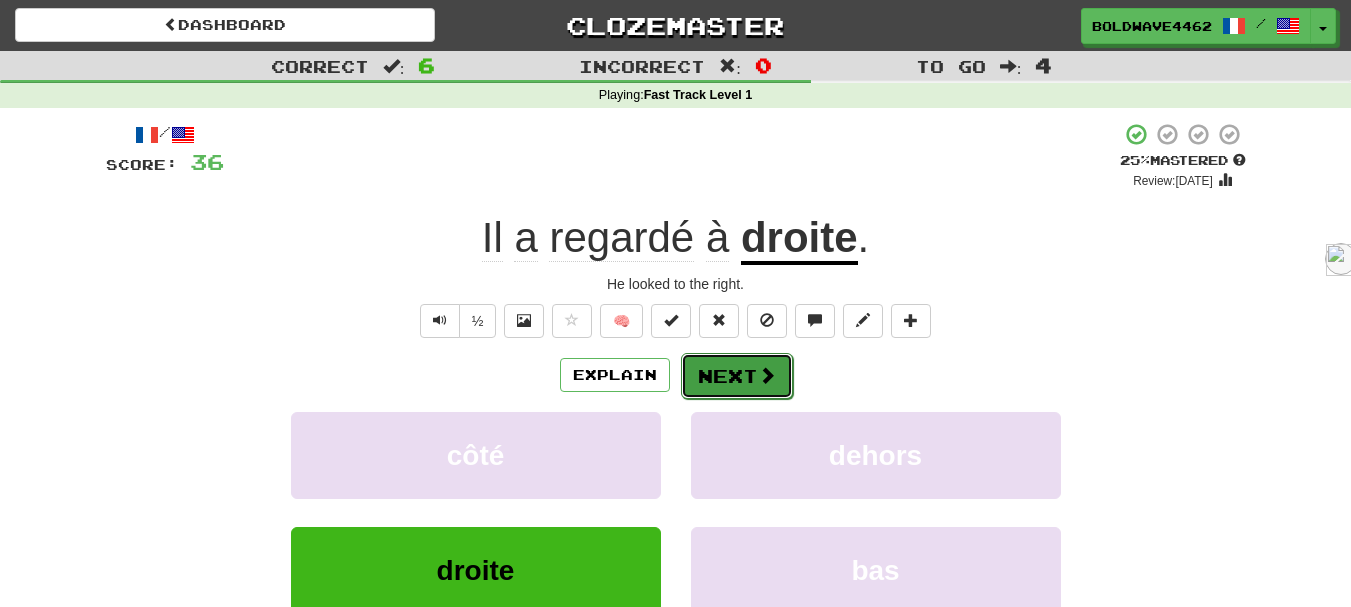 click on "Next" at bounding box center [737, 376] 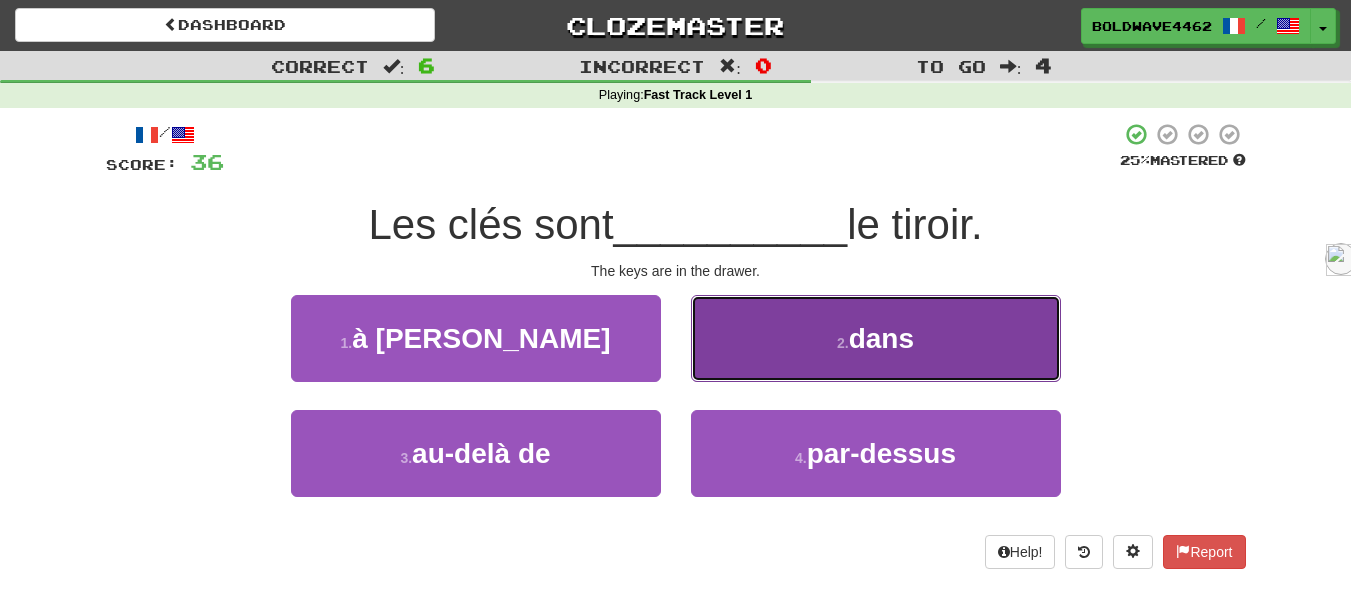 click on "2 .  dans" at bounding box center [876, 338] 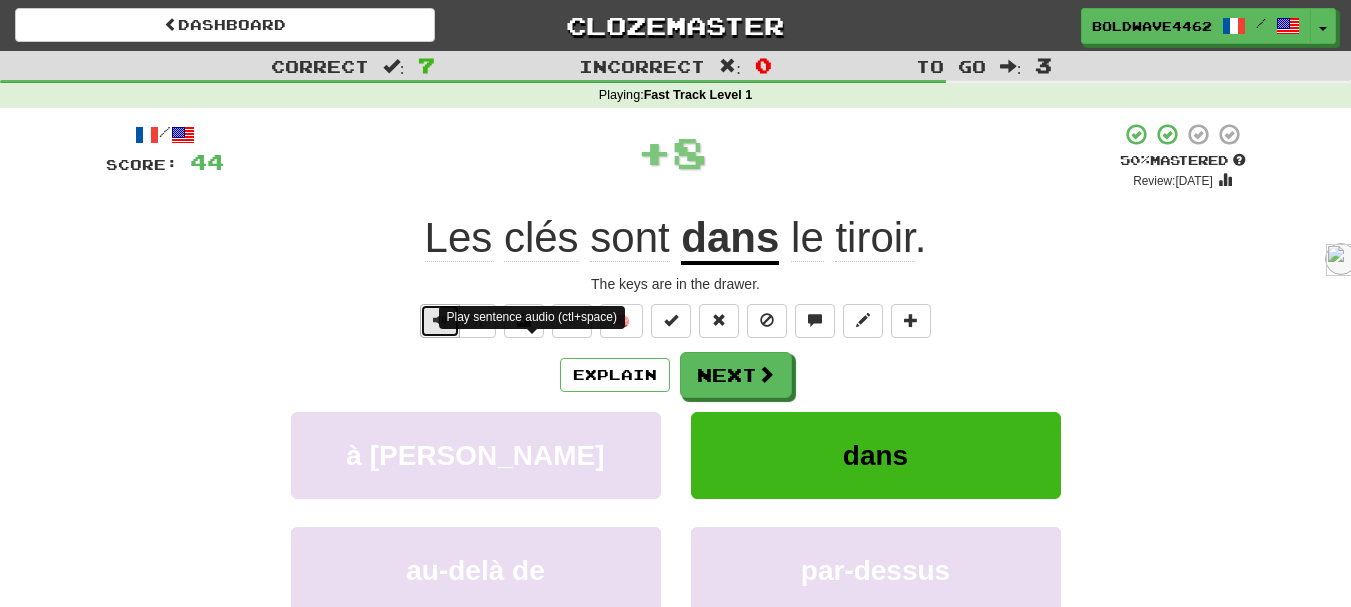 click at bounding box center (440, 320) 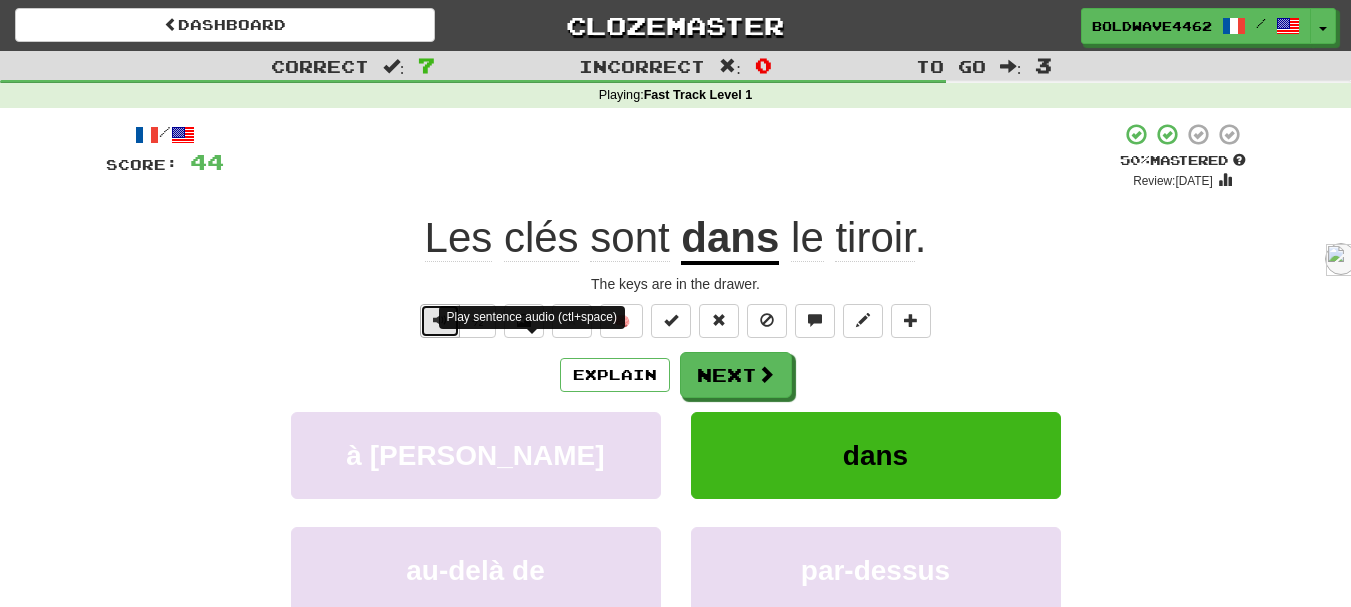 click at bounding box center [440, 320] 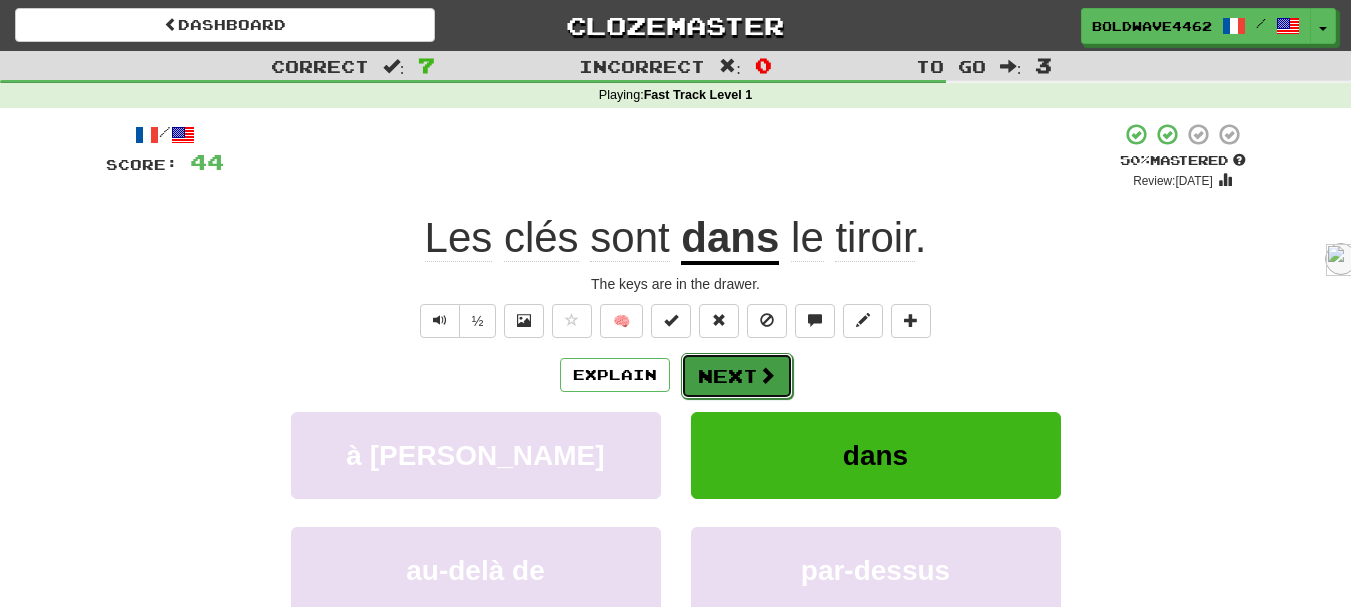 click on "Next" at bounding box center [737, 376] 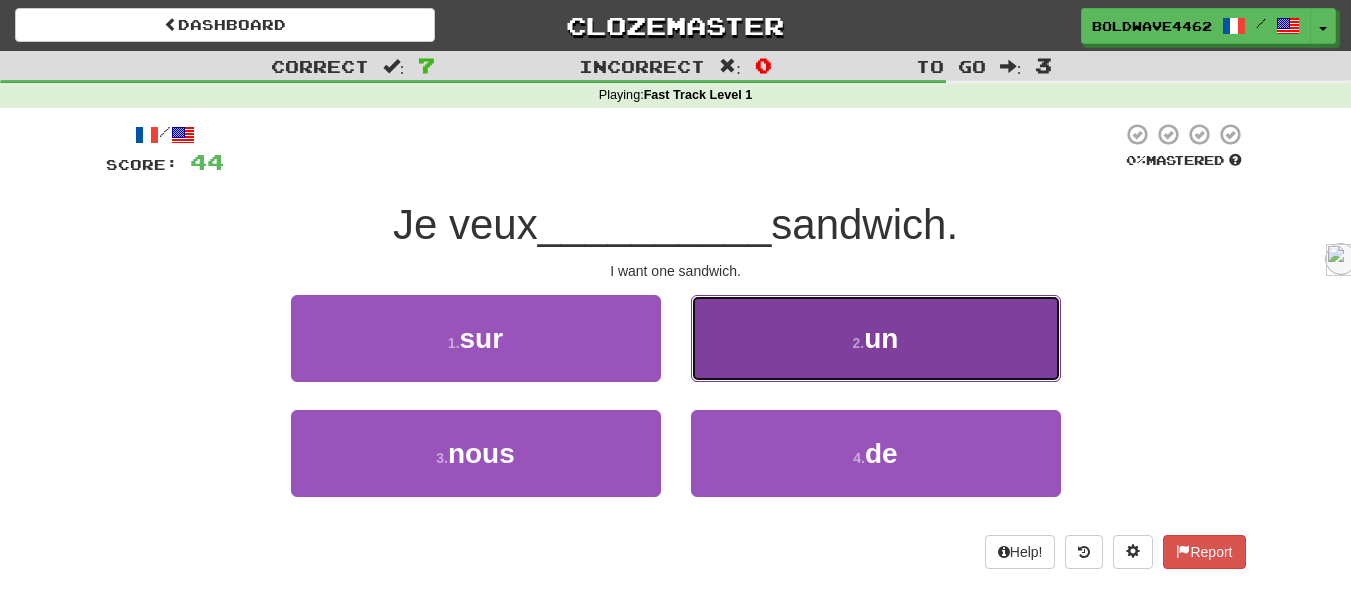 click on "2 .  un" at bounding box center (876, 338) 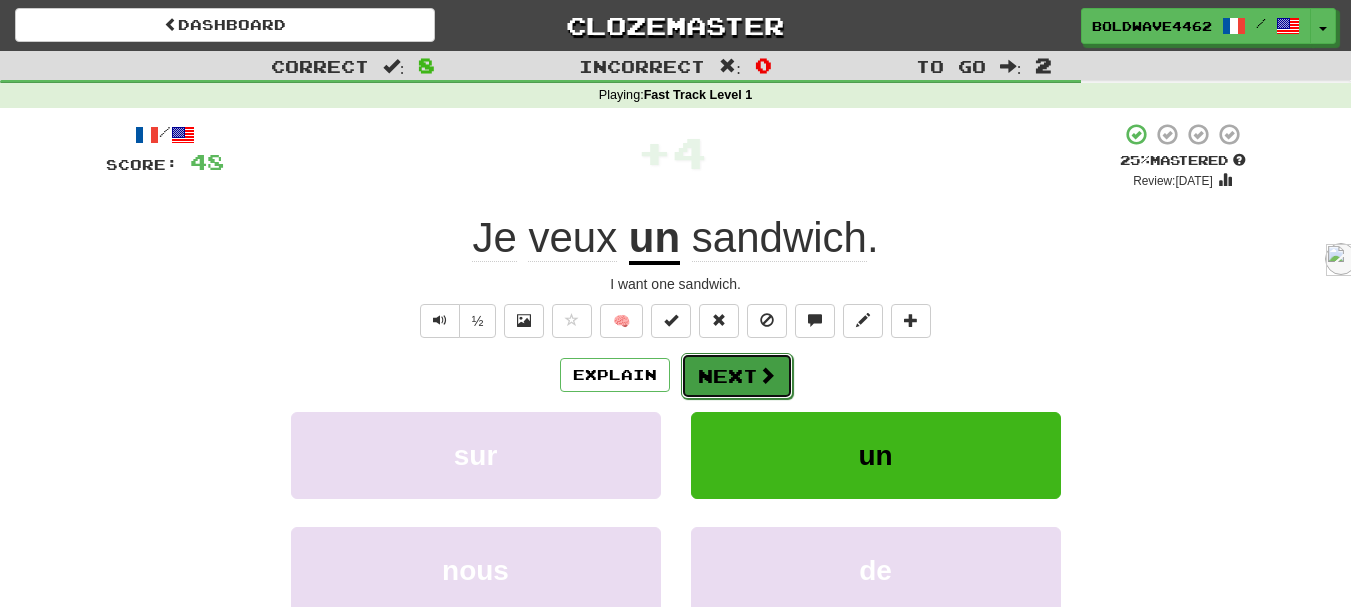 click on "Next" at bounding box center (737, 376) 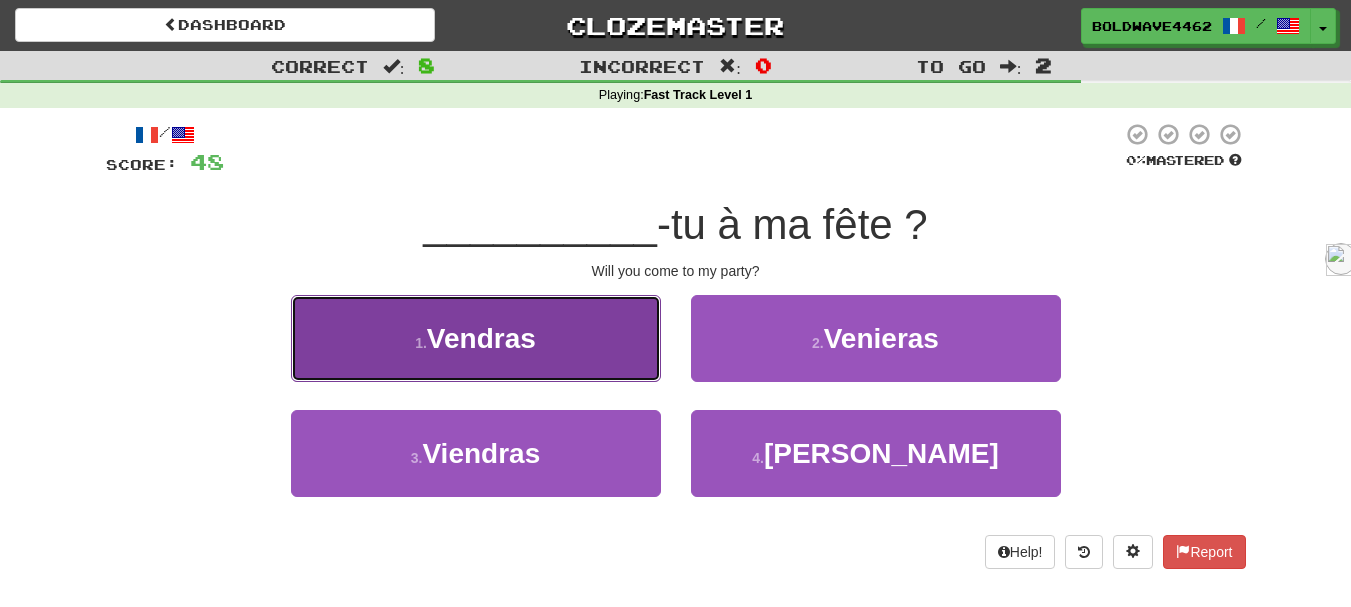 click on "Vendras" at bounding box center [481, 338] 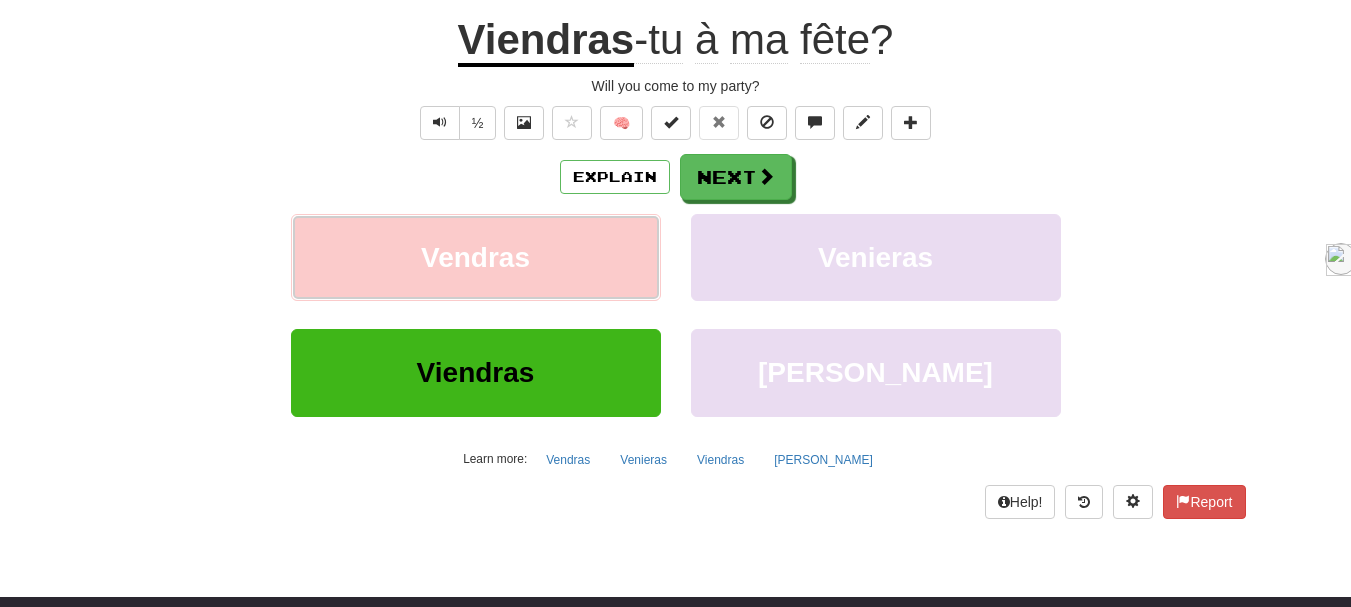scroll, scrollTop: 200, scrollLeft: 0, axis: vertical 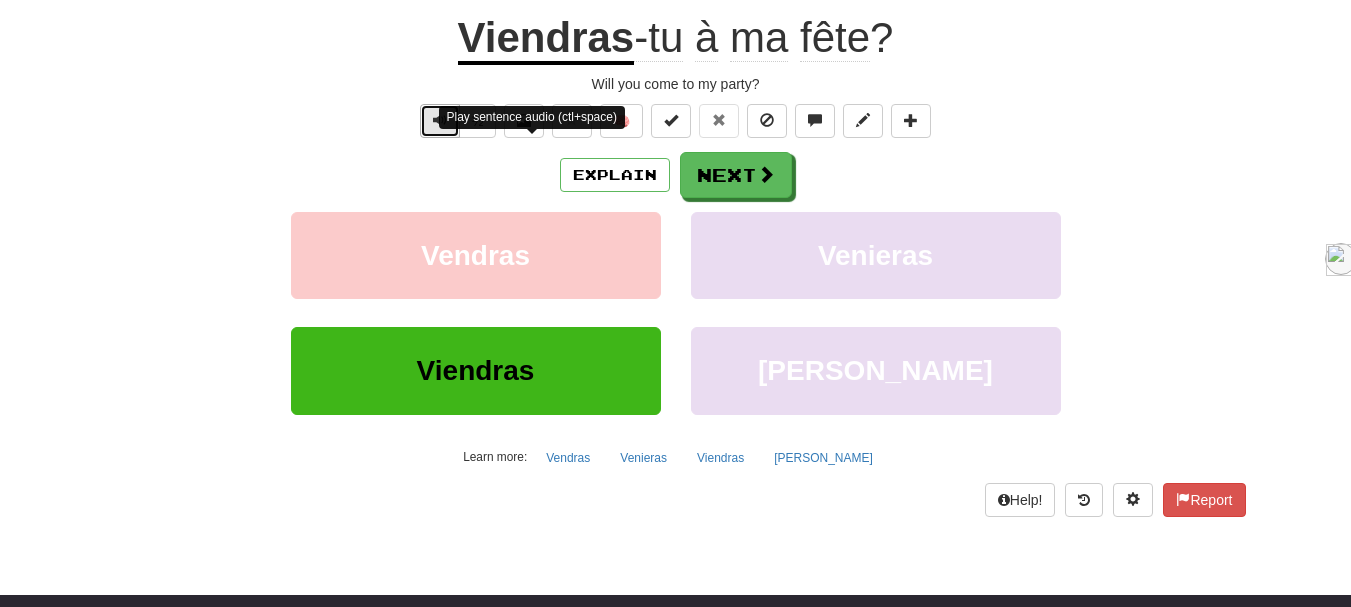 click at bounding box center [440, 121] 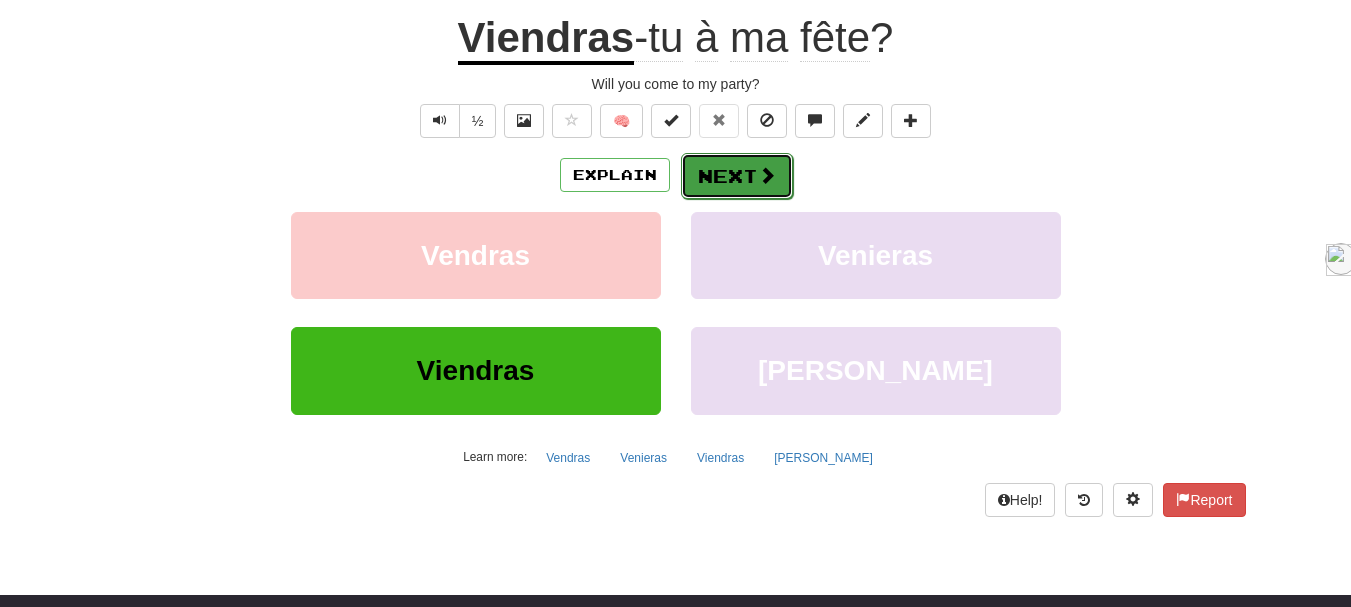click on "Next" at bounding box center (737, 176) 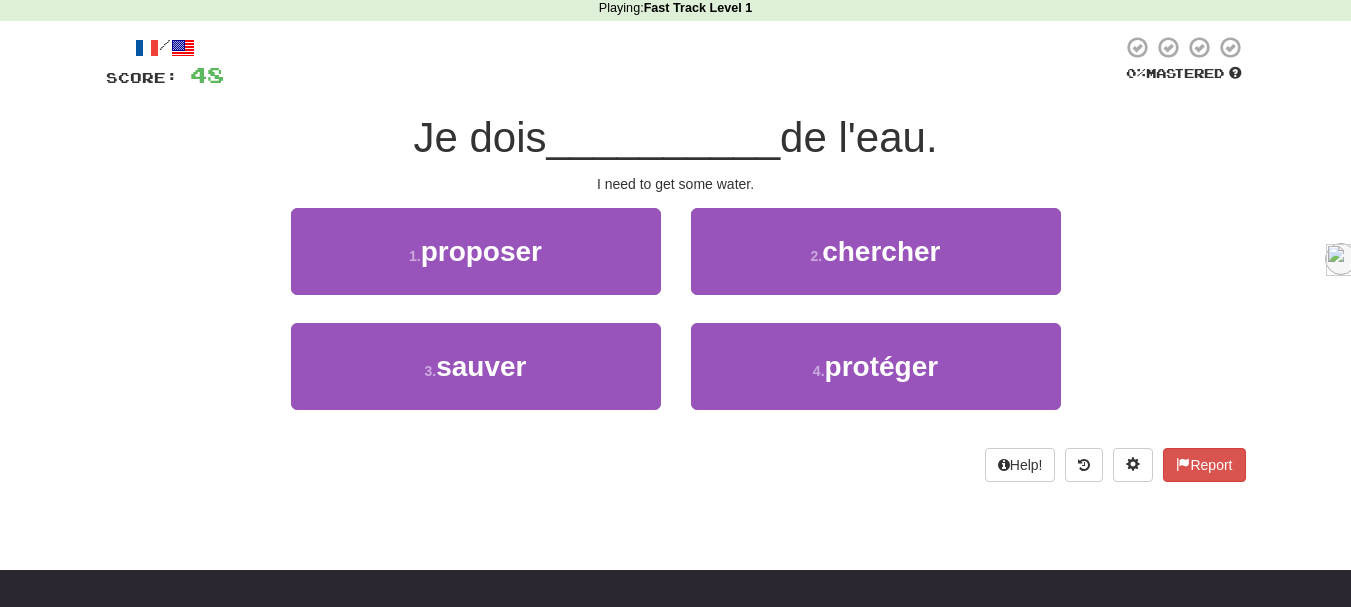 scroll, scrollTop: 0, scrollLeft: 0, axis: both 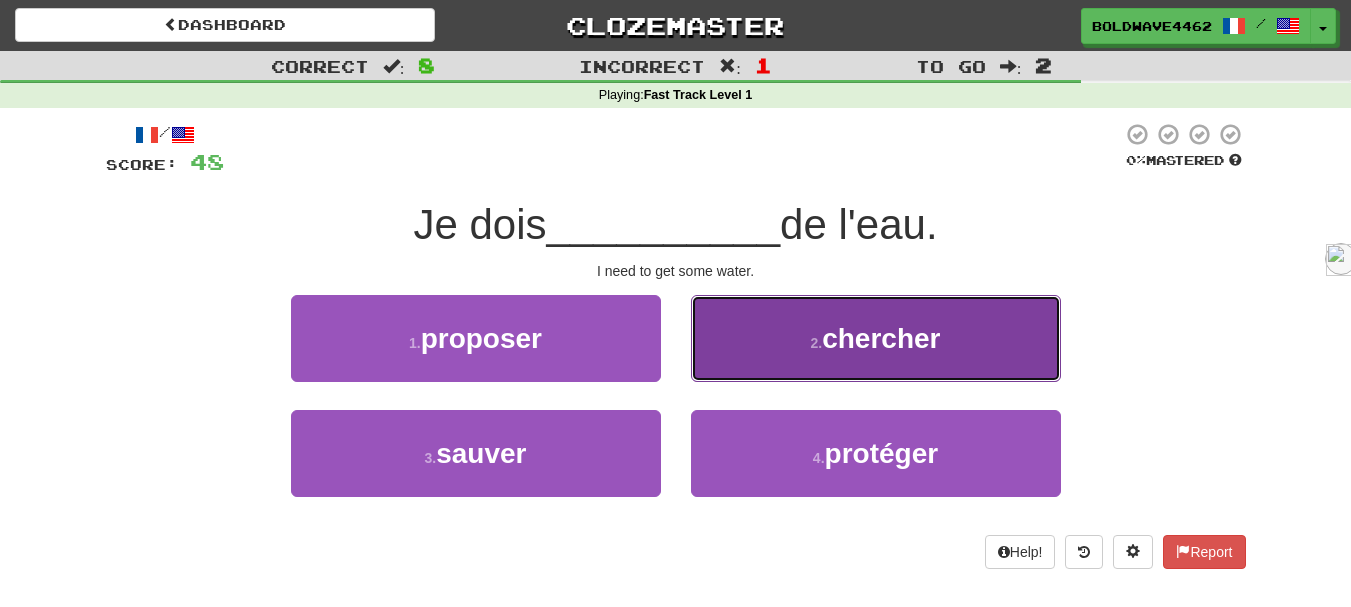 click on "chercher" at bounding box center [881, 338] 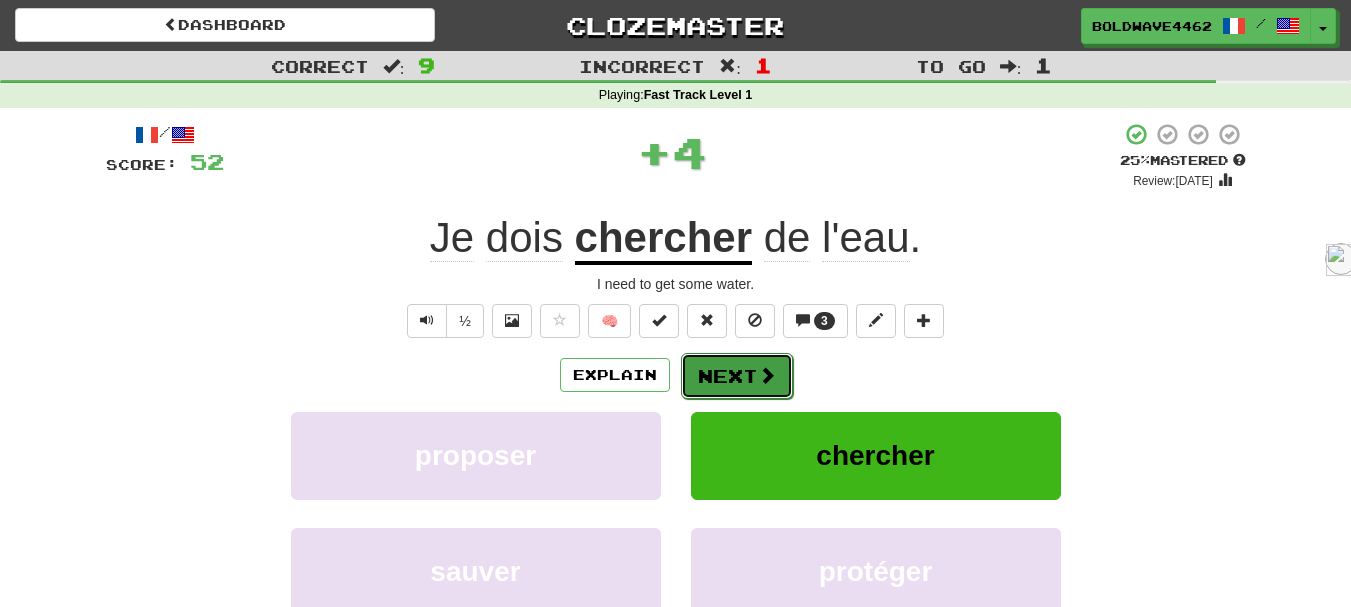 click on "Next" at bounding box center (737, 376) 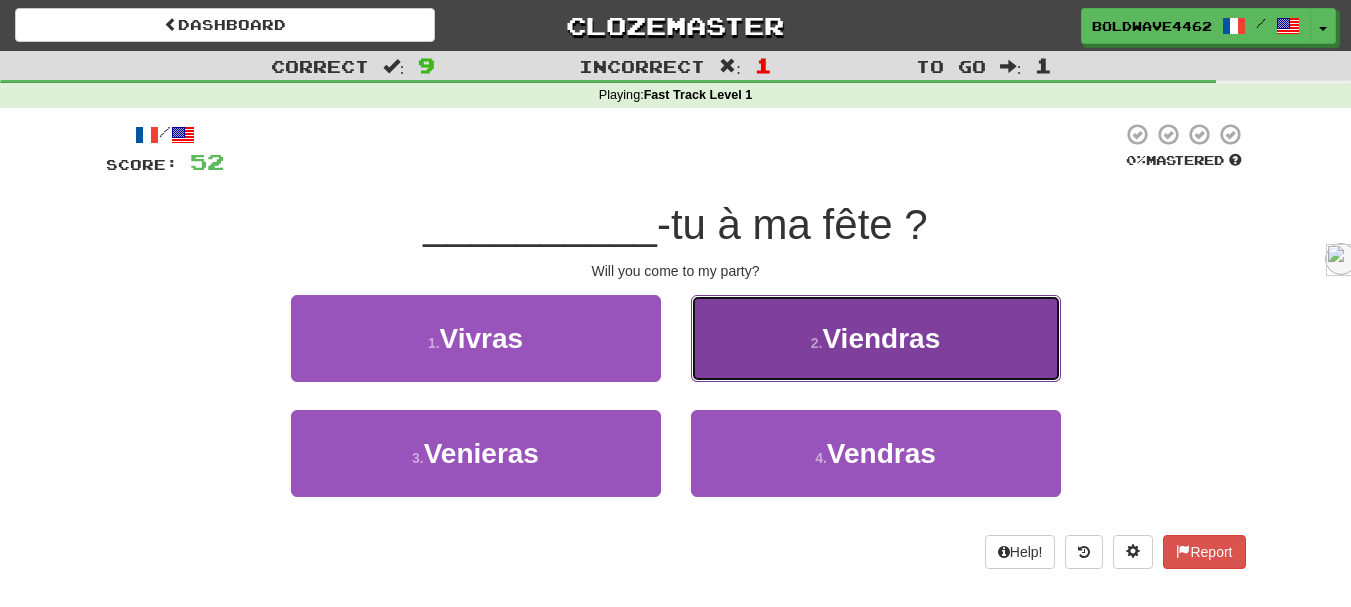 click on "2 .  Viendras" at bounding box center (876, 338) 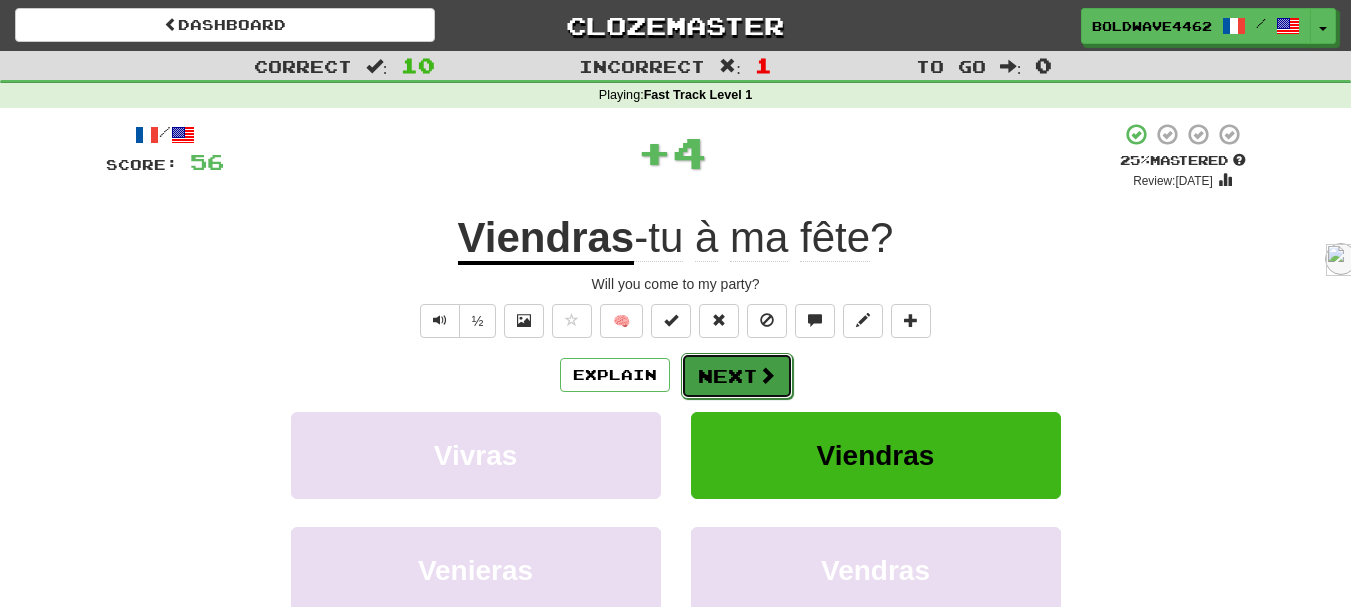 click on "Next" at bounding box center [737, 376] 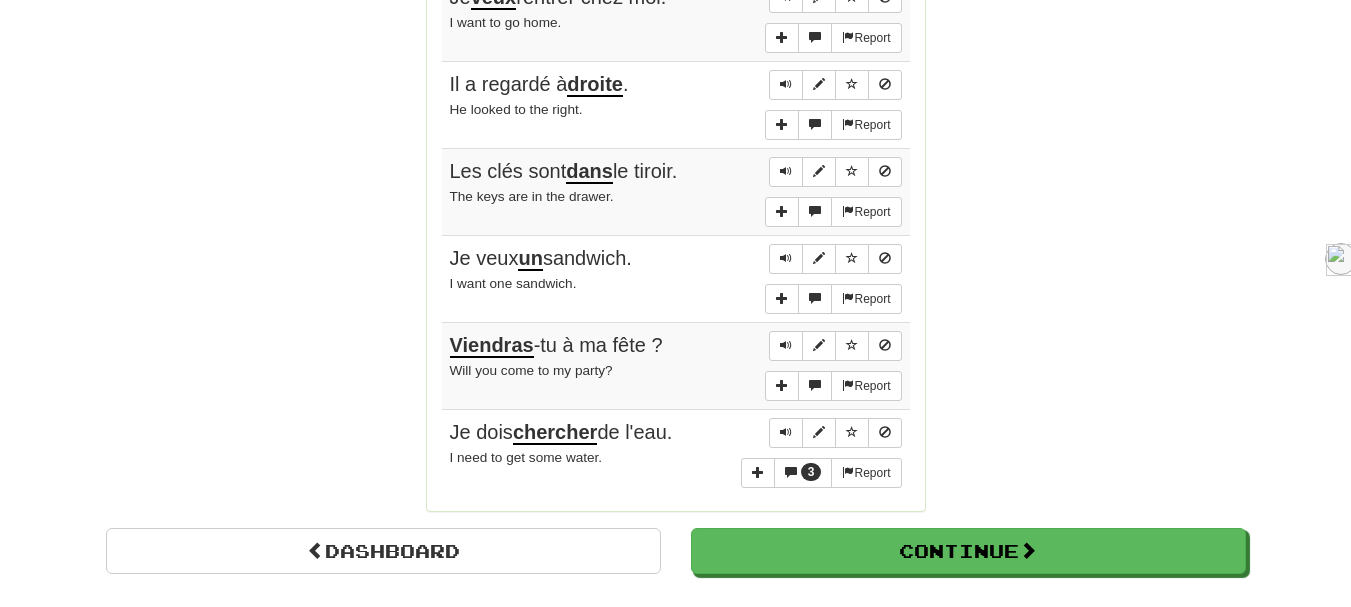 scroll, scrollTop: 1600, scrollLeft: 0, axis: vertical 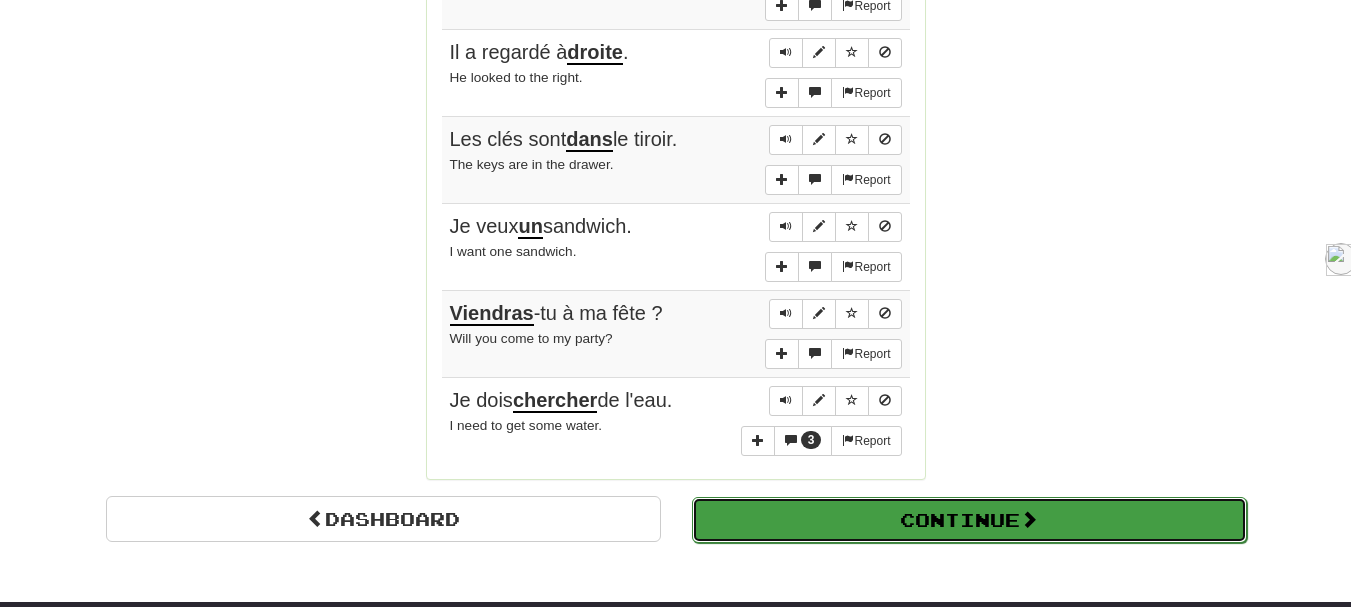 click on "Continue" at bounding box center [969, 520] 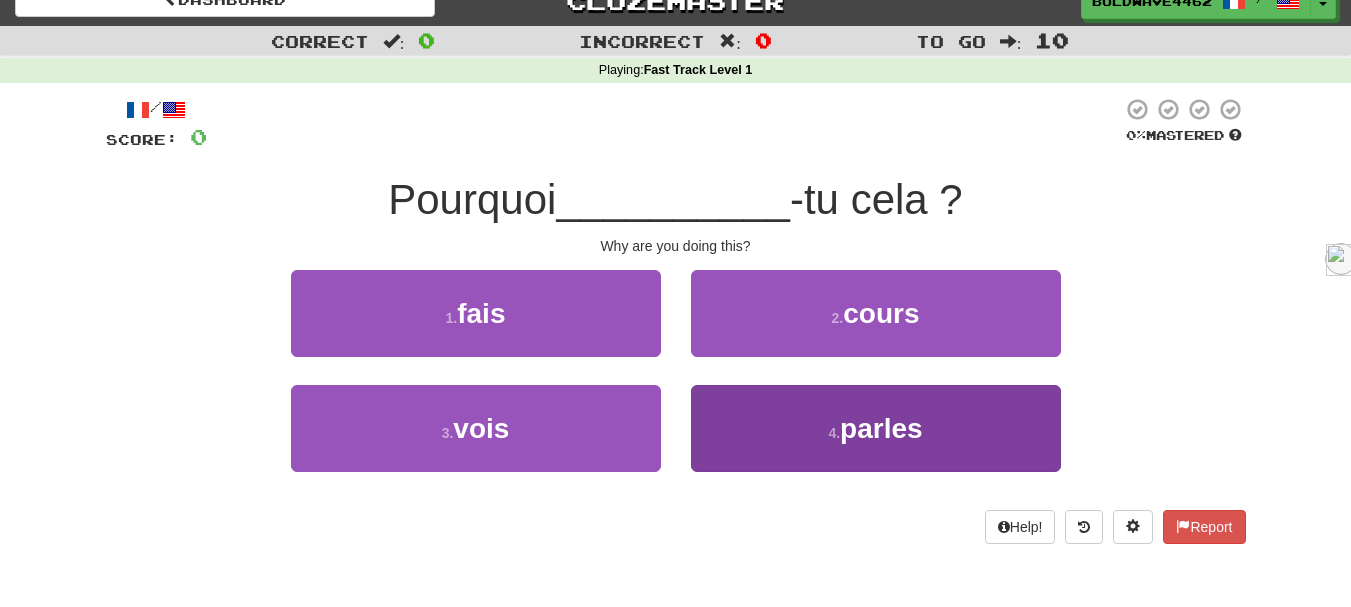scroll, scrollTop: 0, scrollLeft: 0, axis: both 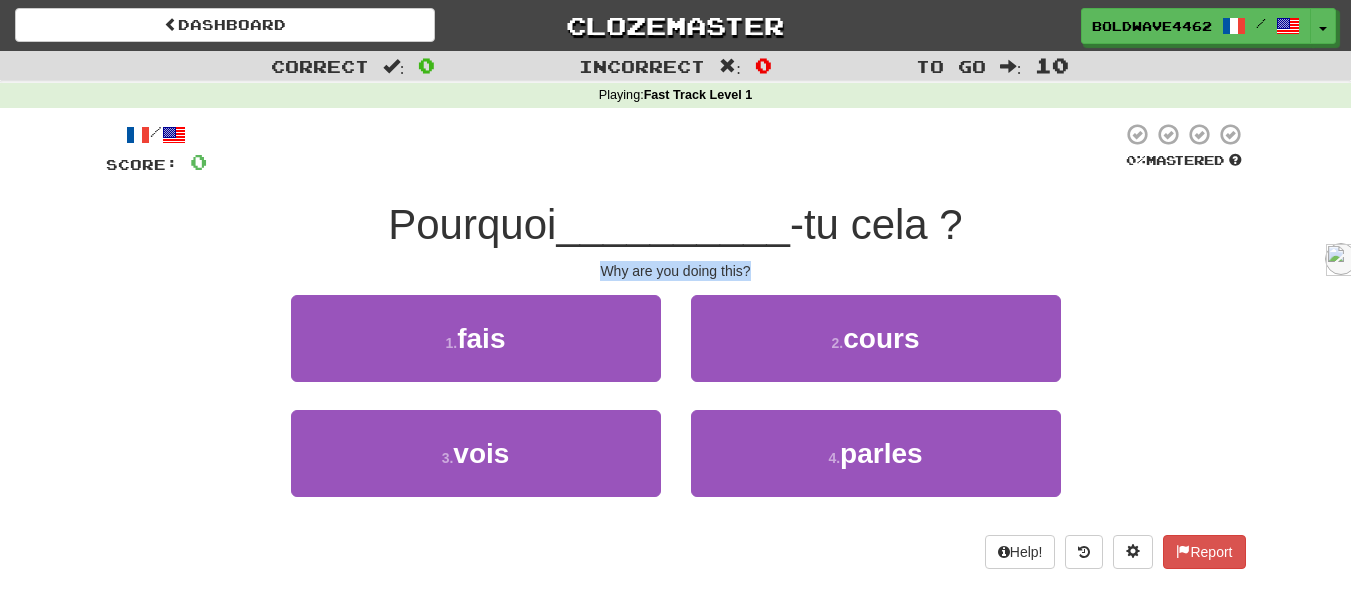 drag, startPoint x: 605, startPoint y: 270, endPoint x: 764, endPoint y: 259, distance: 159.38005 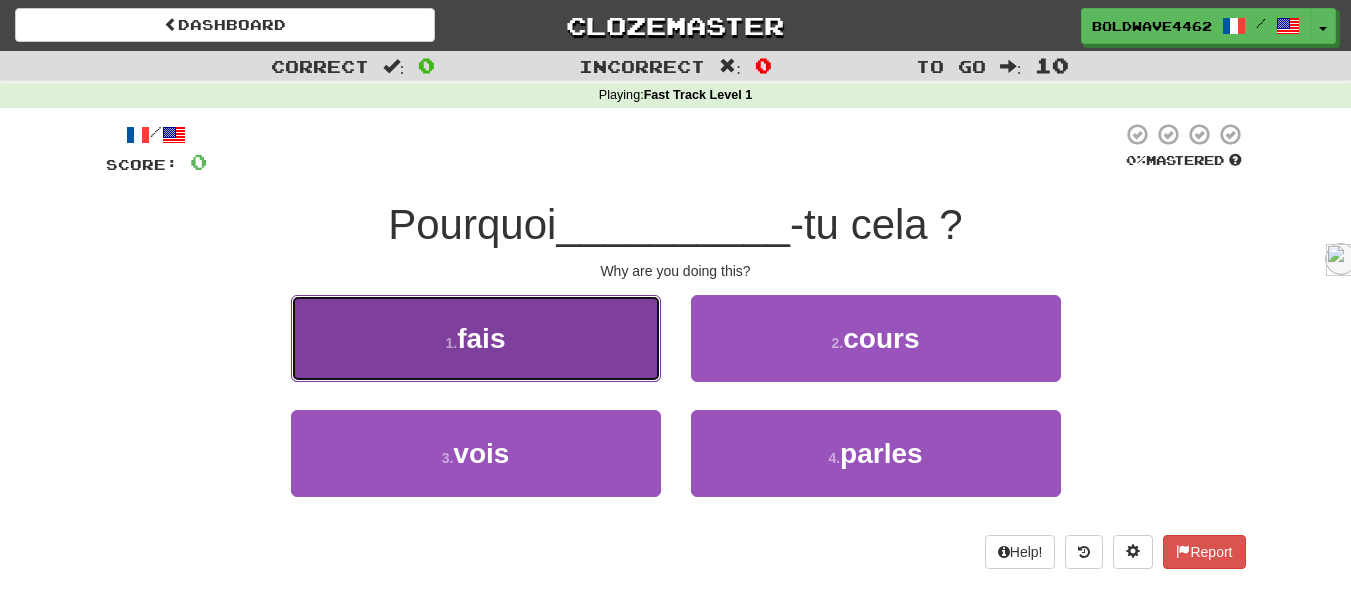 click on "1 .  fais" at bounding box center [476, 338] 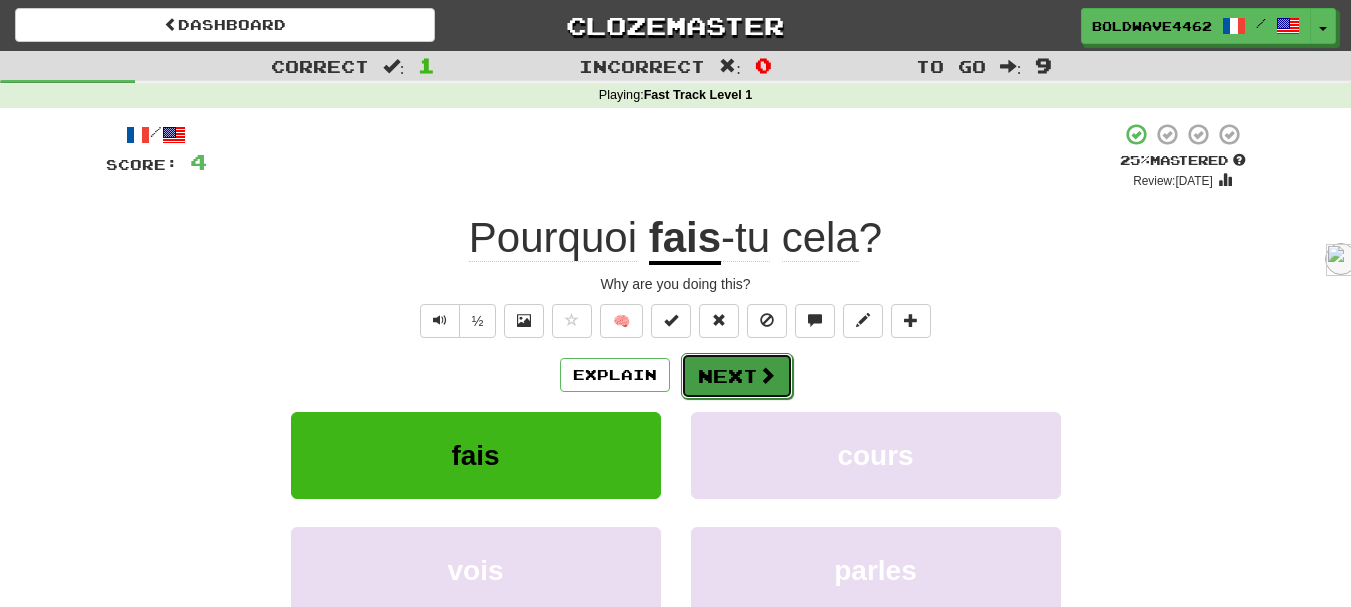 click at bounding box center (767, 375) 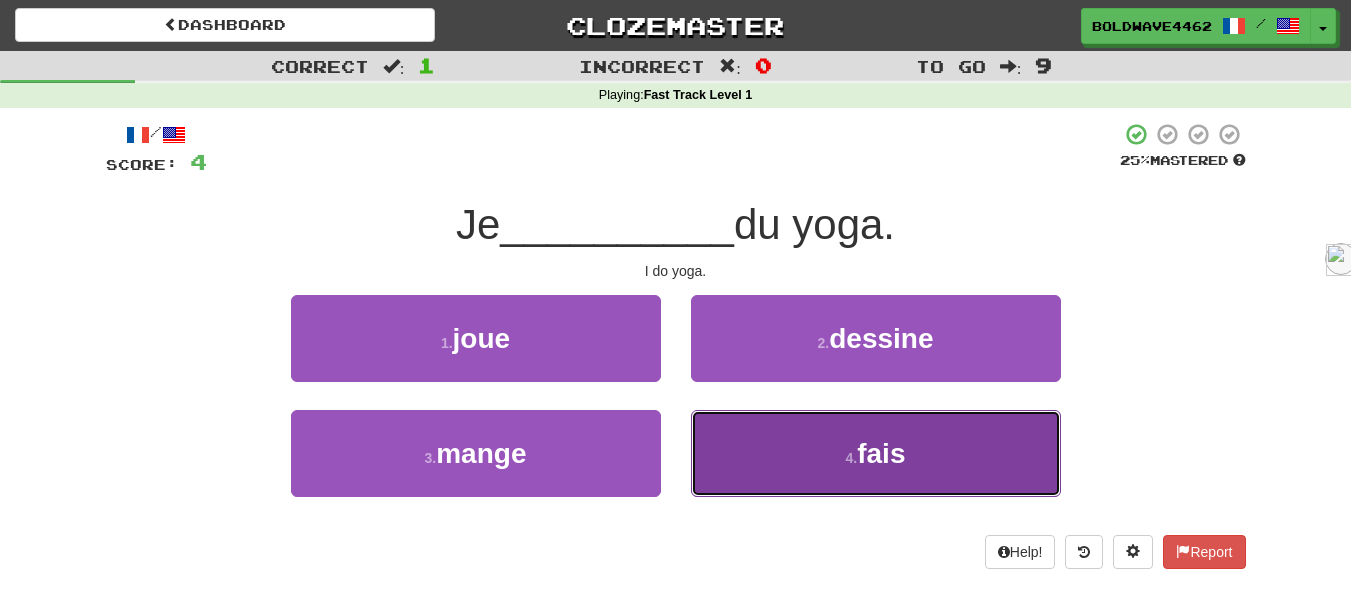 click on "fais" at bounding box center [881, 453] 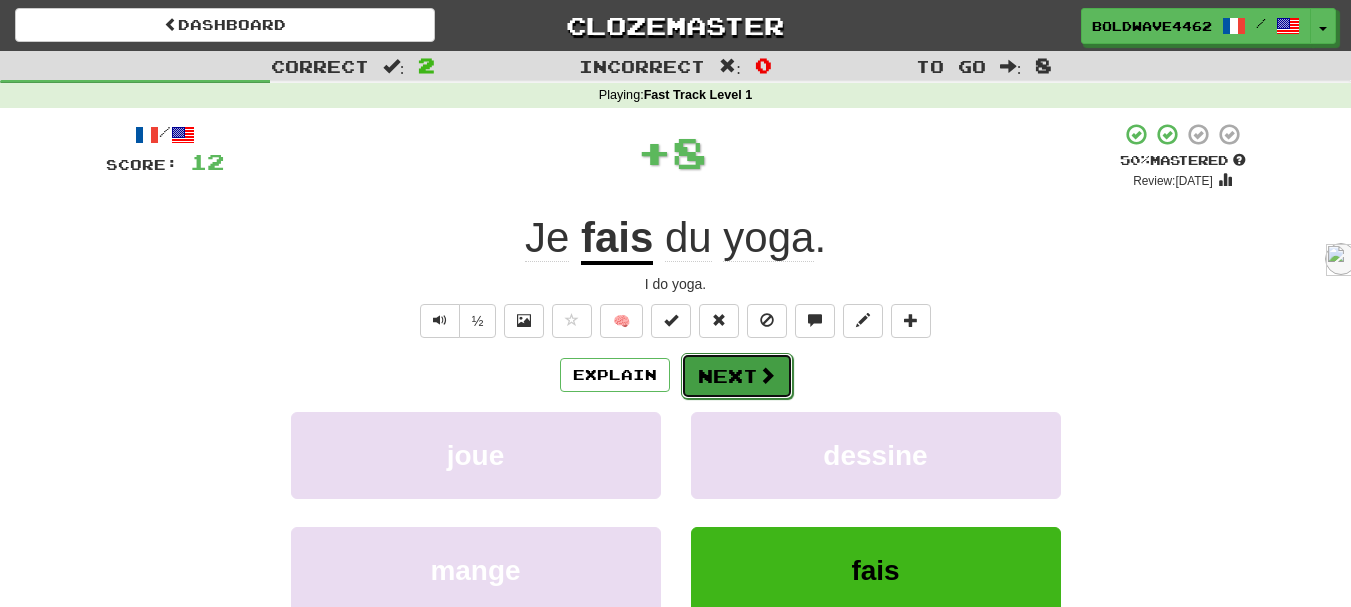 click on "Next" at bounding box center (737, 376) 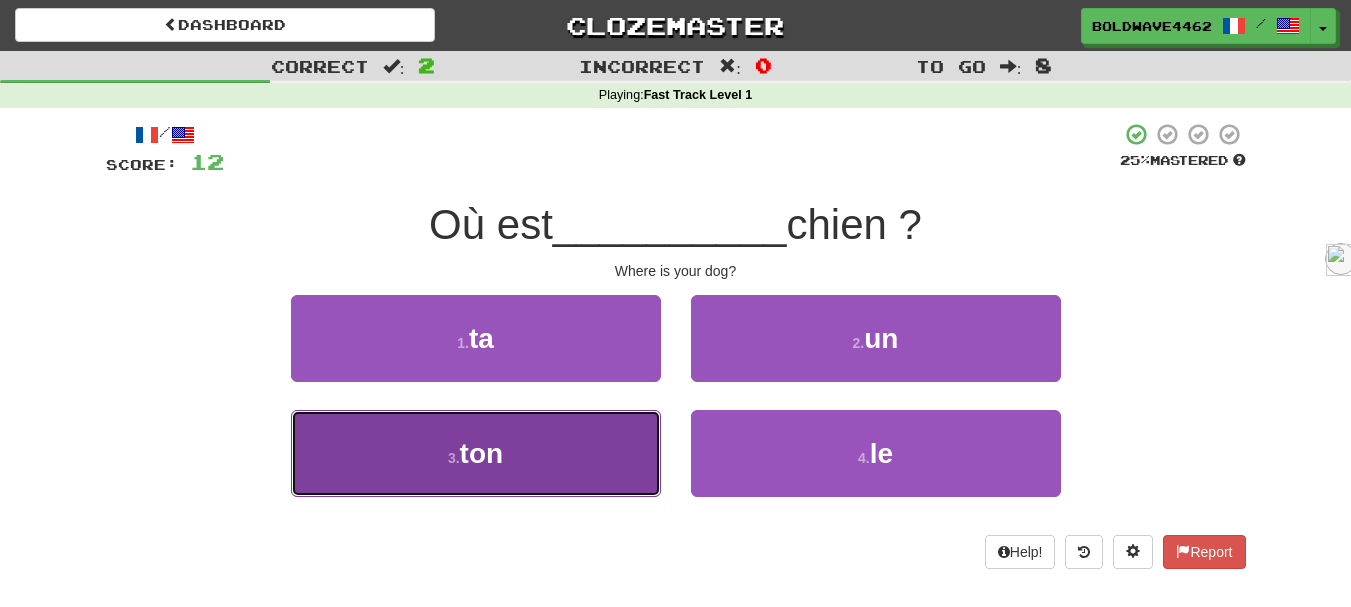 click on "3 .  ton" at bounding box center [476, 453] 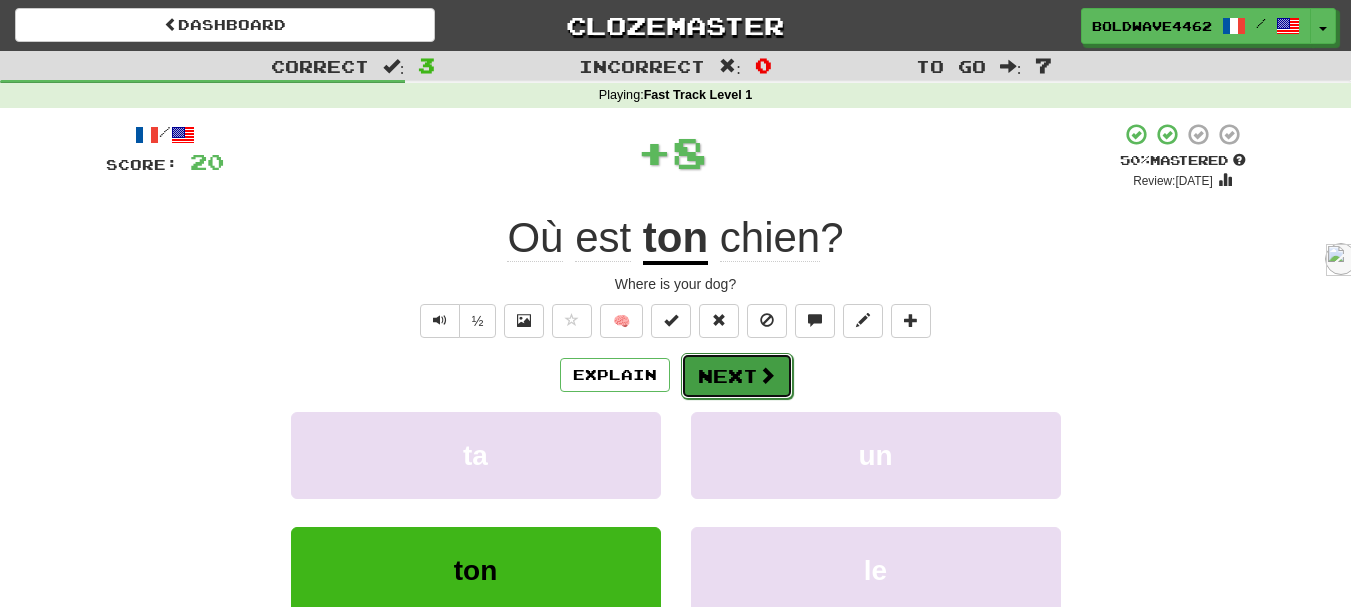 click on "Next" at bounding box center [737, 376] 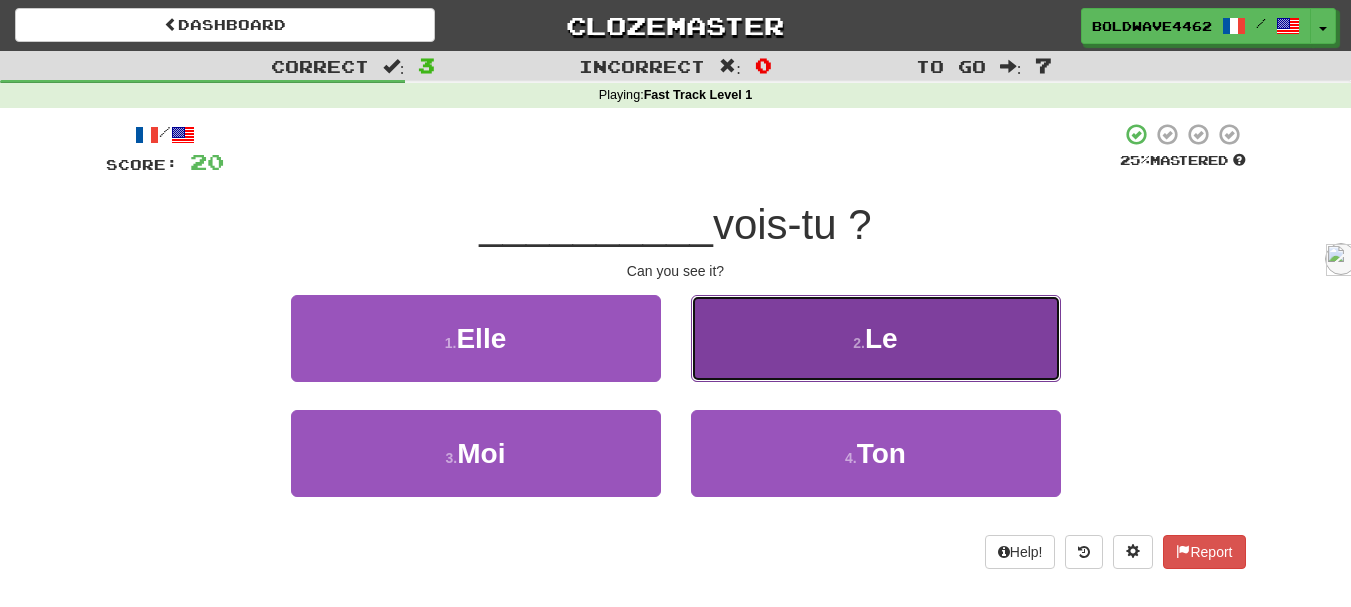 click on "2 .  Le" at bounding box center [876, 338] 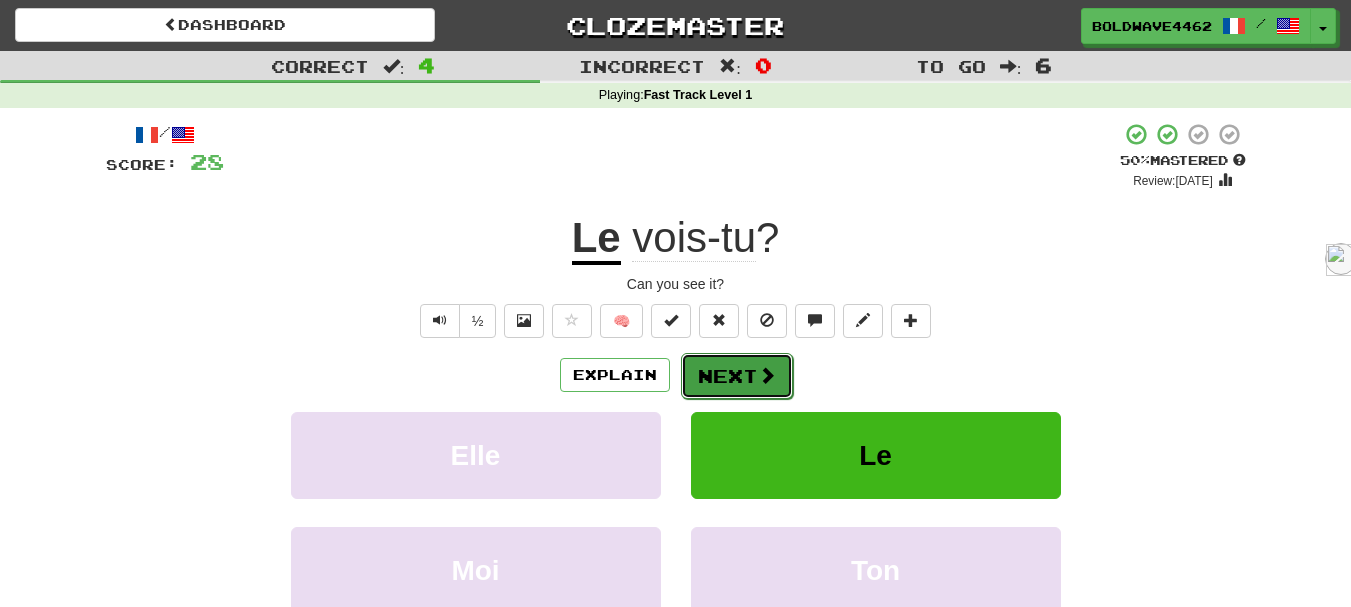 click on "Next" at bounding box center [737, 376] 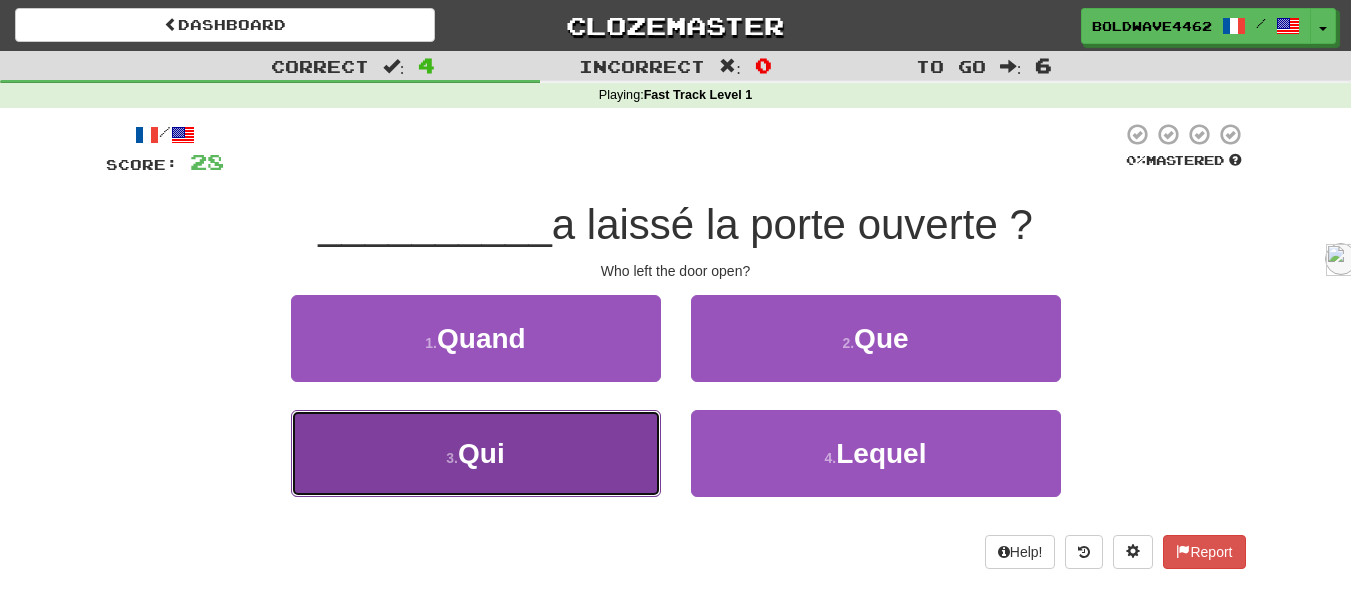 click on "3 .  Qui" at bounding box center (476, 453) 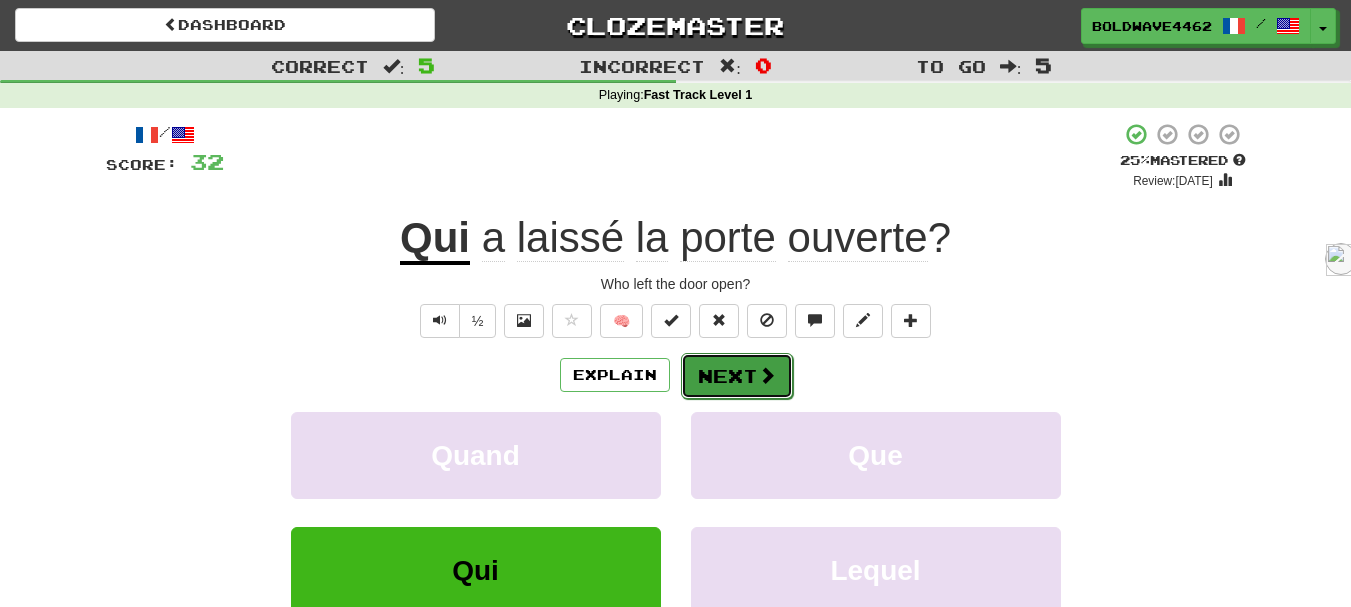 click at bounding box center [767, 375] 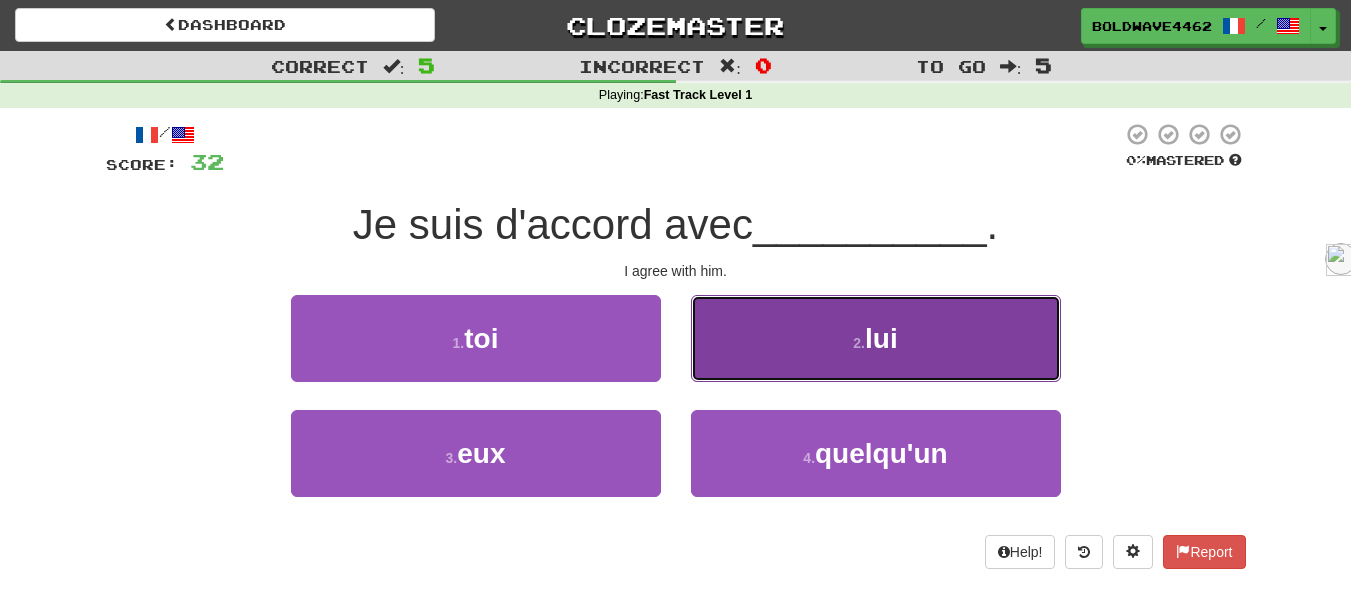 click on "lui" at bounding box center (881, 338) 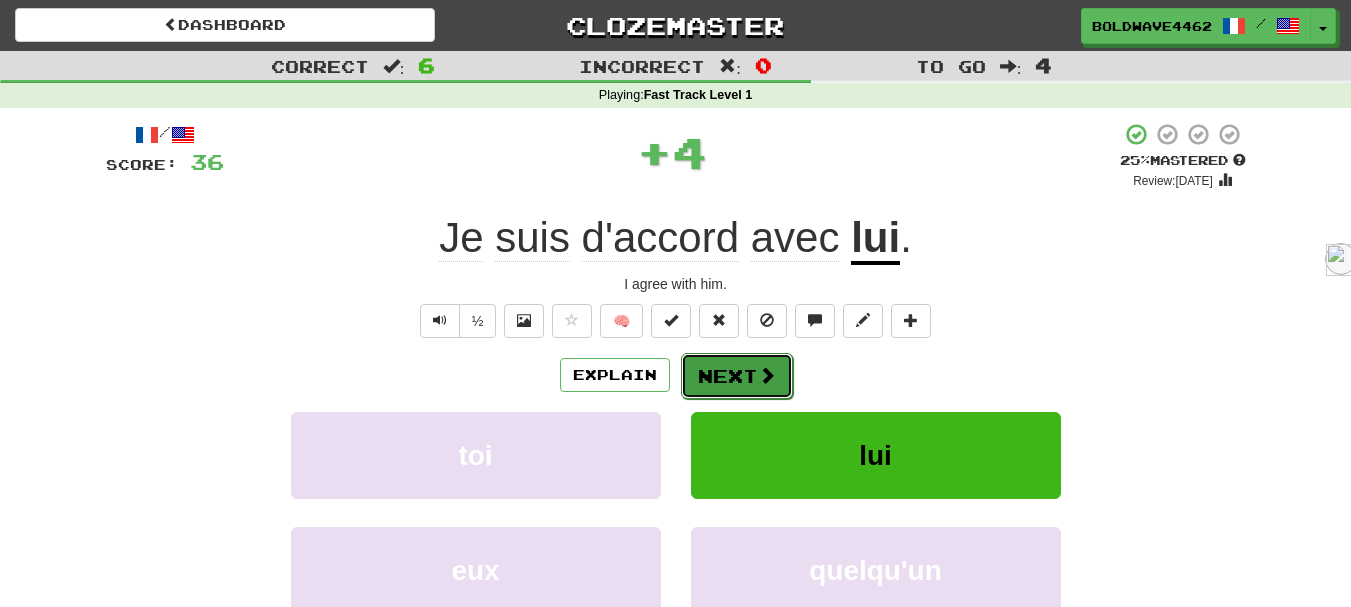 click at bounding box center [767, 375] 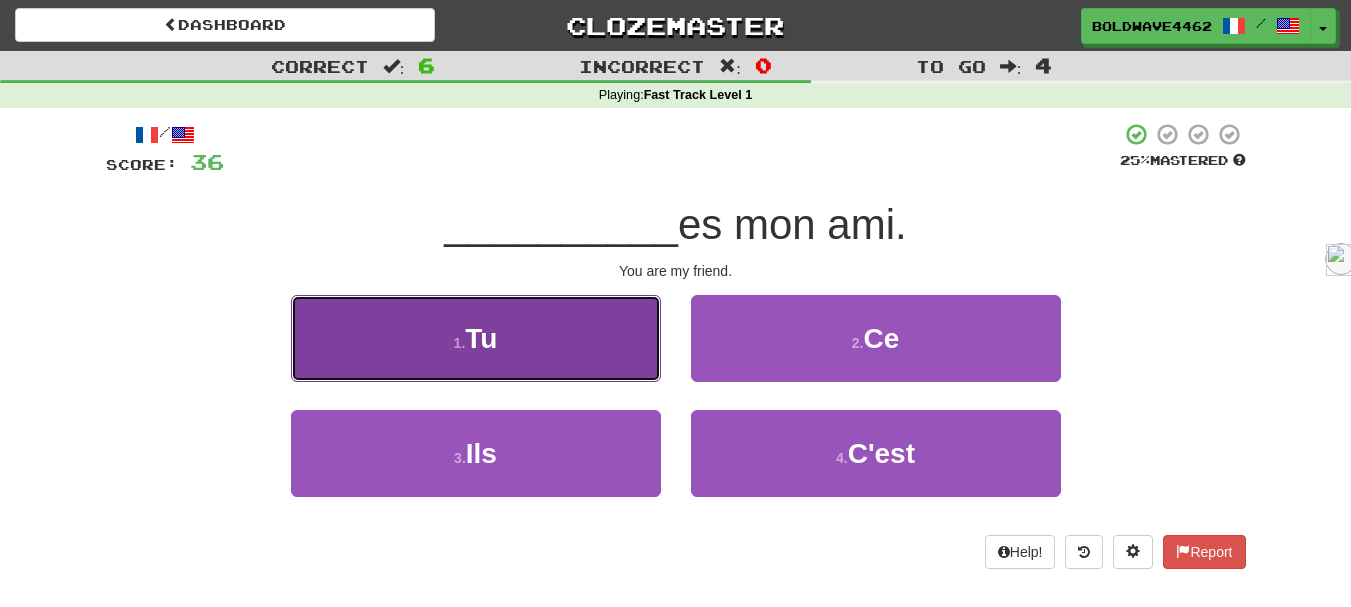 click on "1 .  Tu" at bounding box center (476, 338) 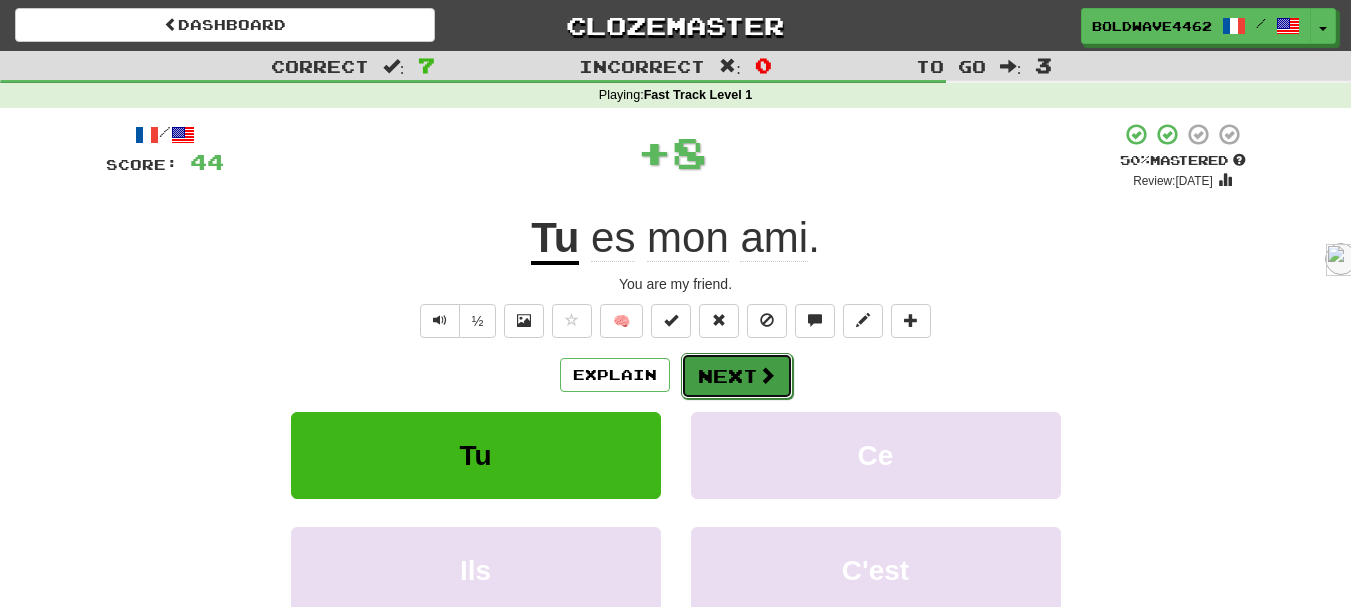 click on "Next" at bounding box center [737, 376] 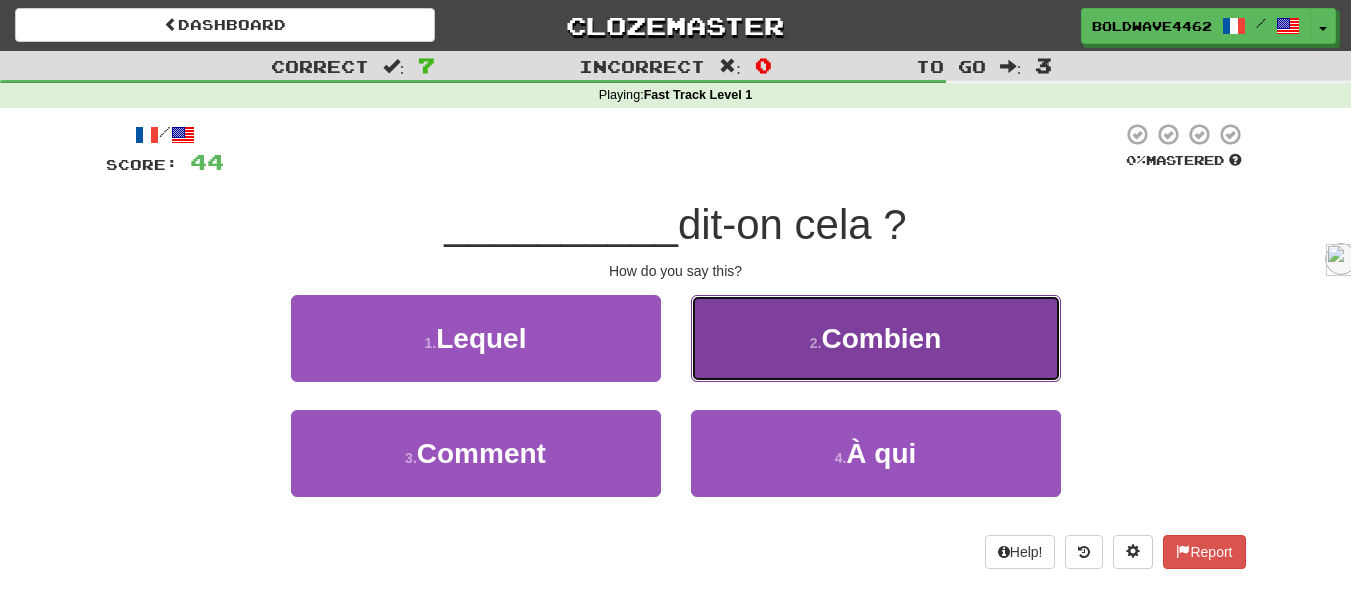 click on "Combien" at bounding box center (881, 338) 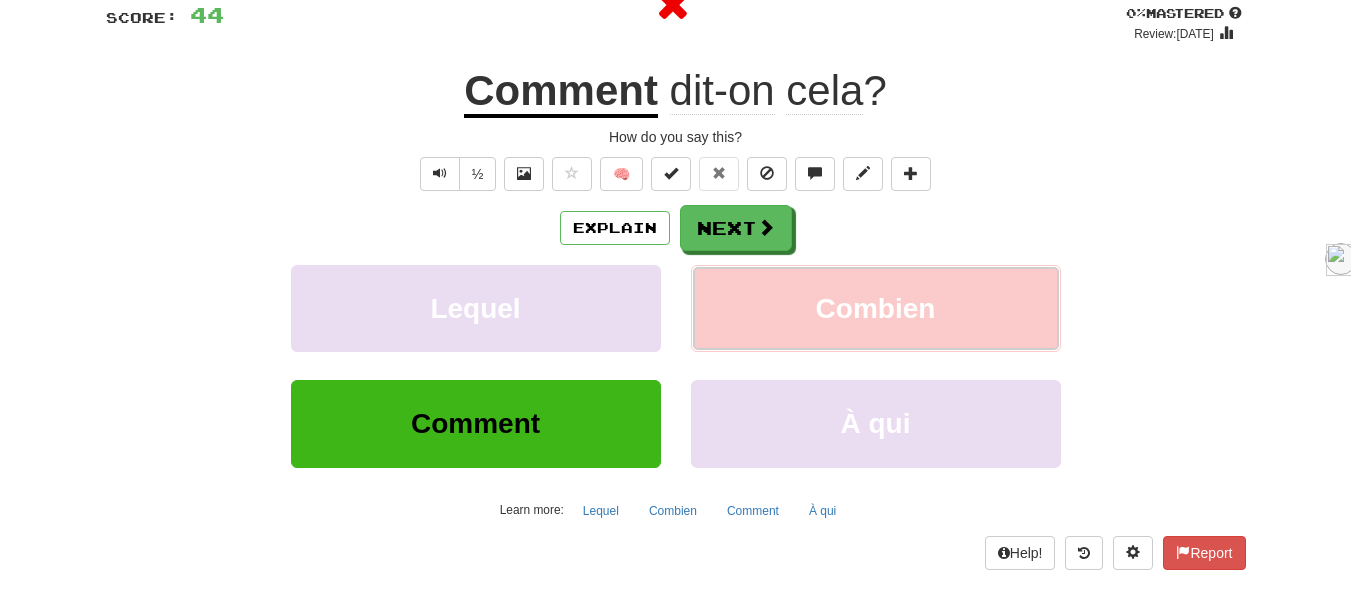 scroll, scrollTop: 200, scrollLeft: 0, axis: vertical 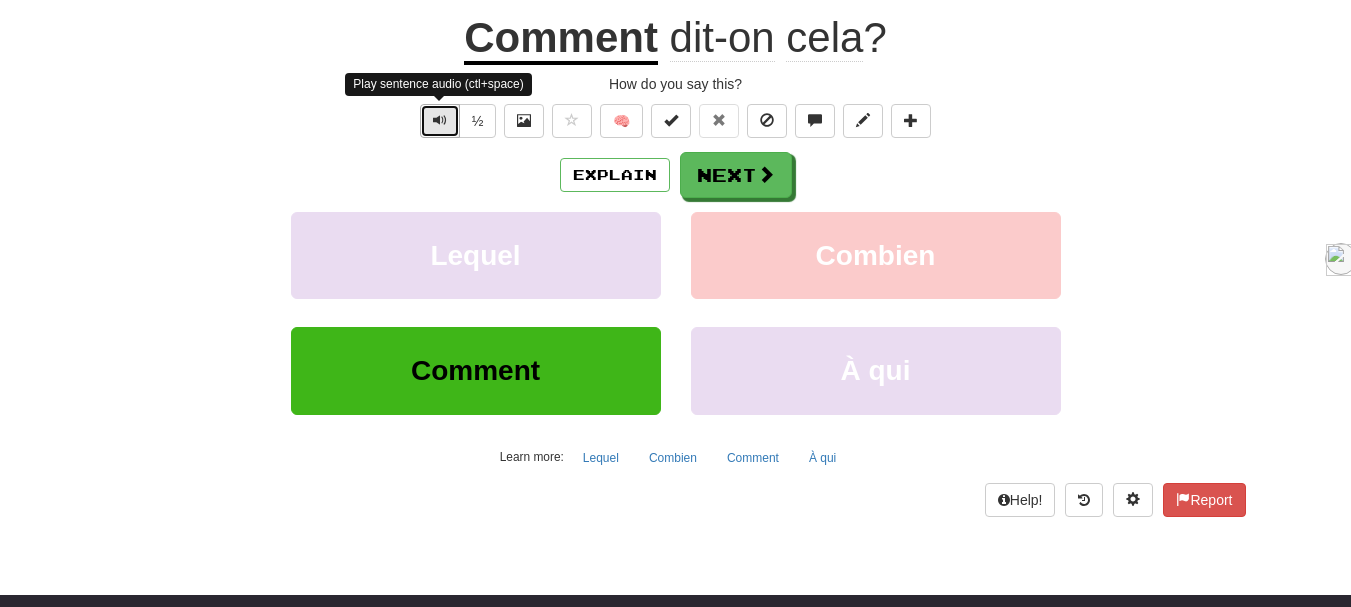 click at bounding box center (440, 120) 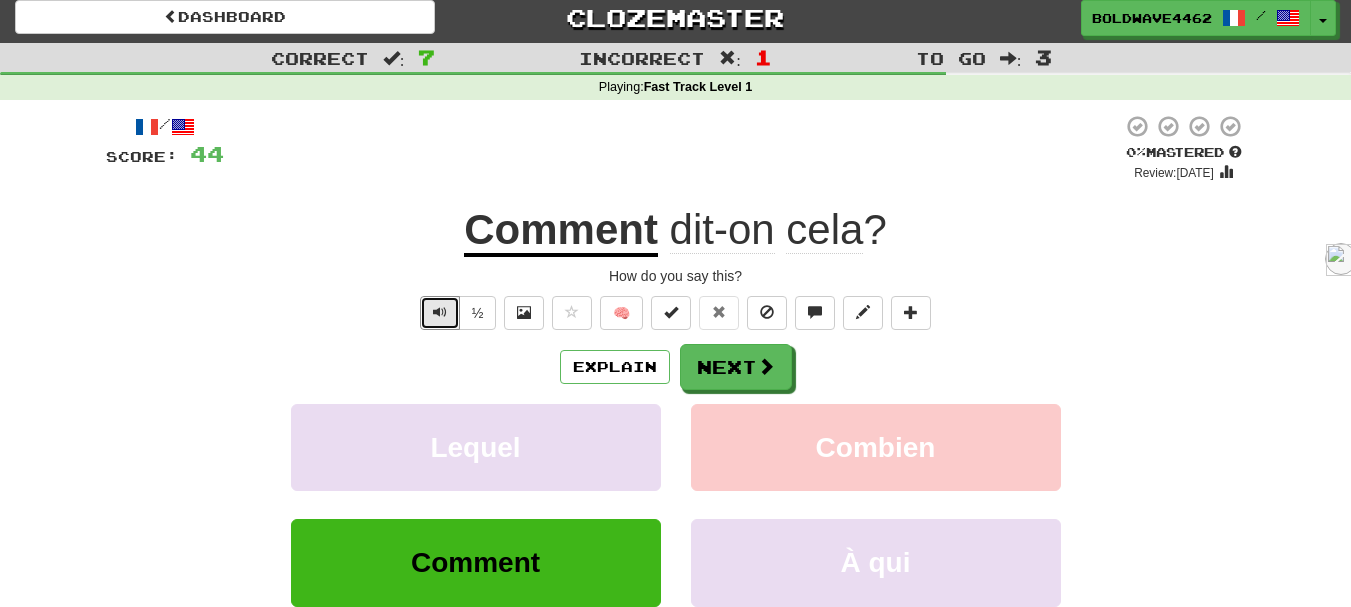 scroll, scrollTop: 0, scrollLeft: 0, axis: both 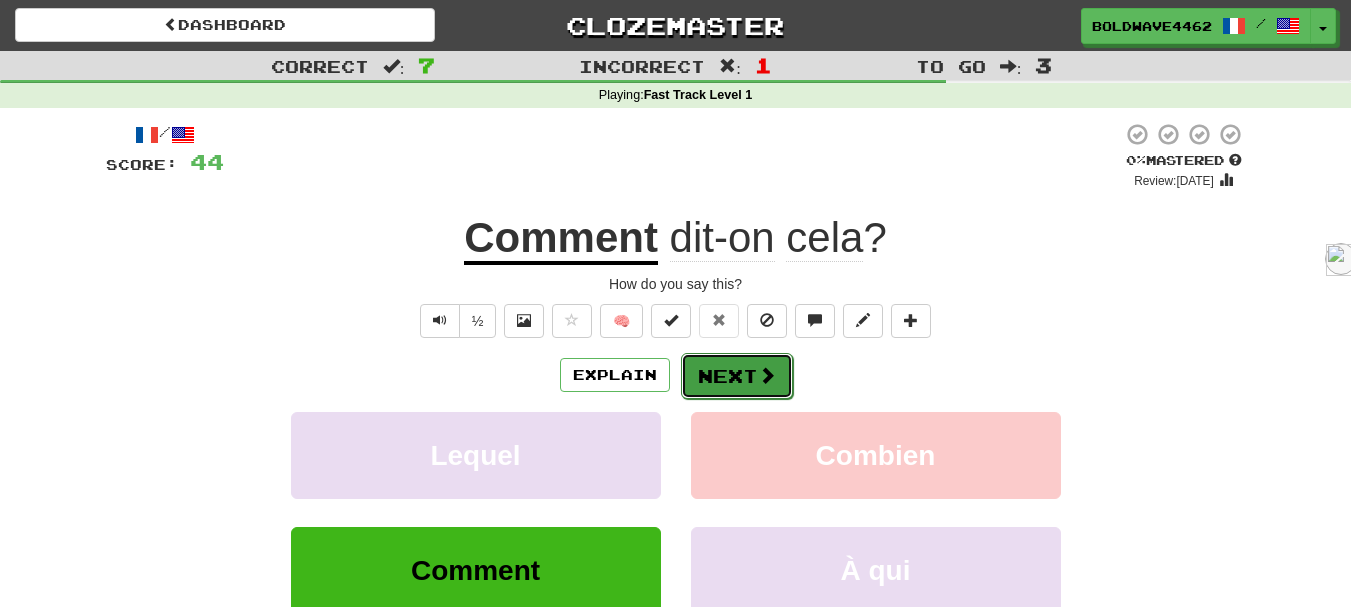 click on "Next" at bounding box center (737, 376) 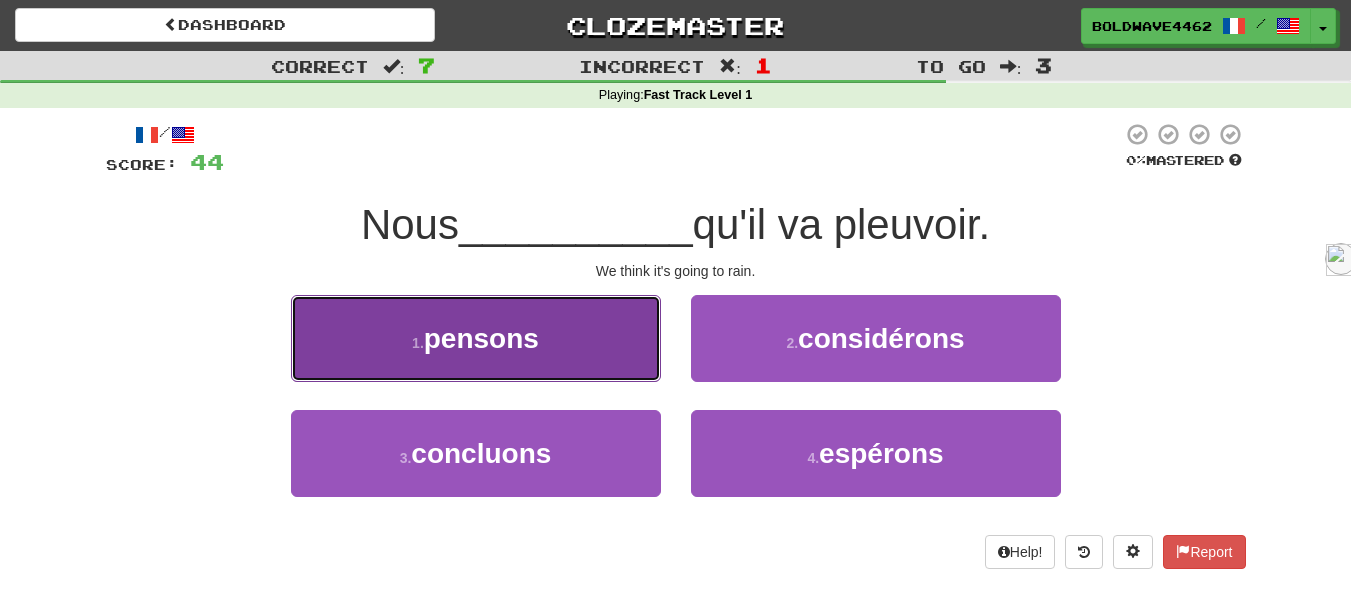 click on "1 .  pensons" at bounding box center (476, 338) 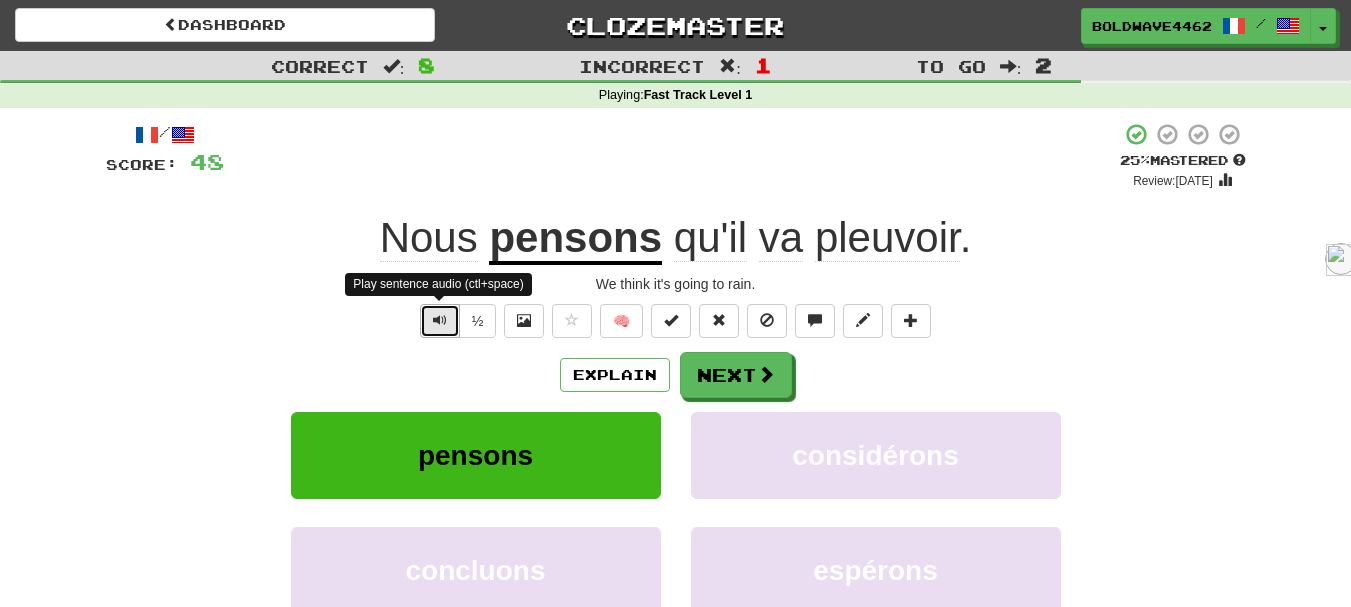 click at bounding box center (440, 321) 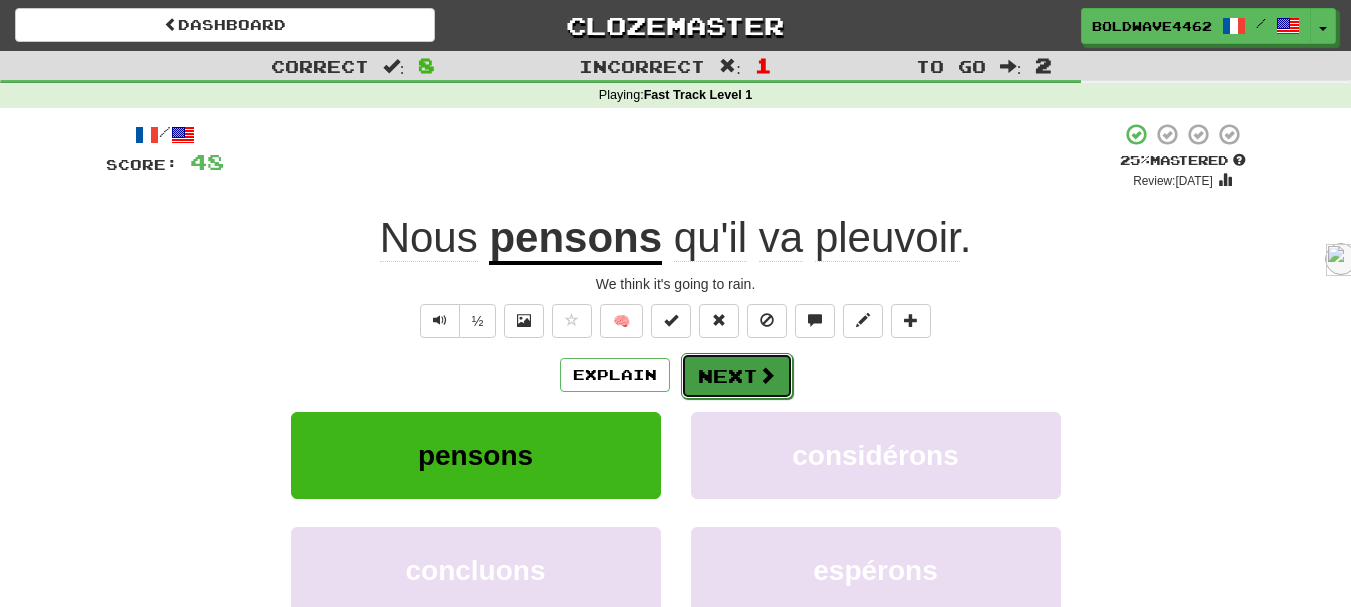 click at bounding box center (767, 375) 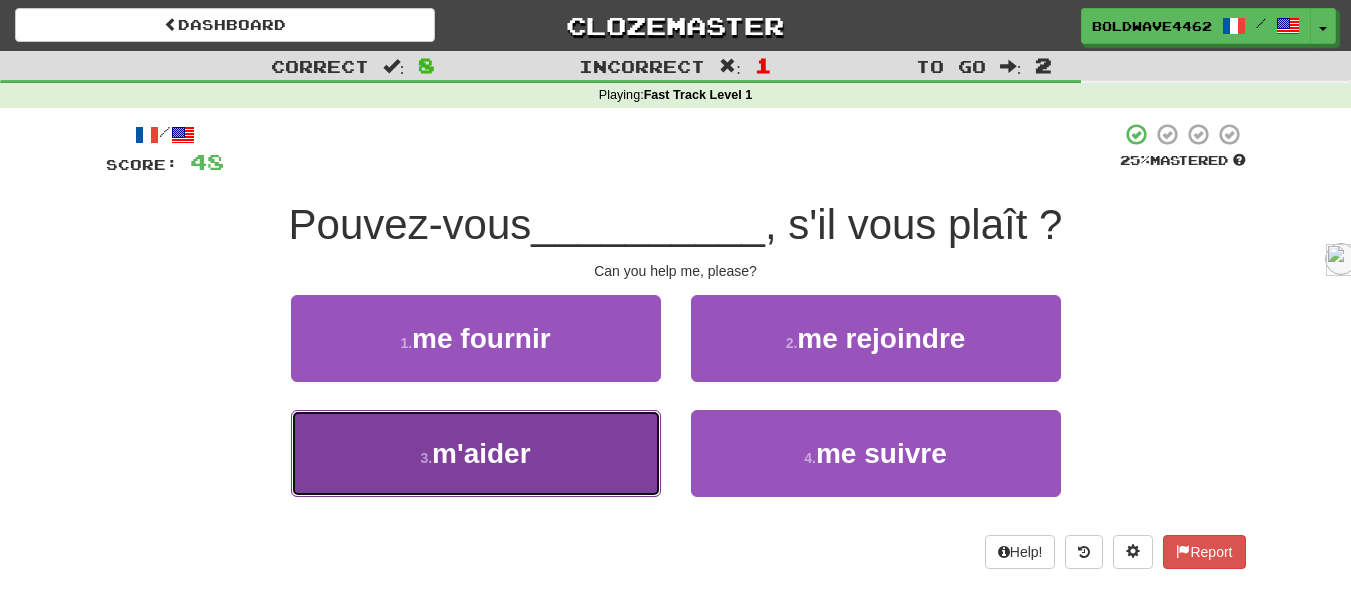 click on "m'aider" at bounding box center [481, 453] 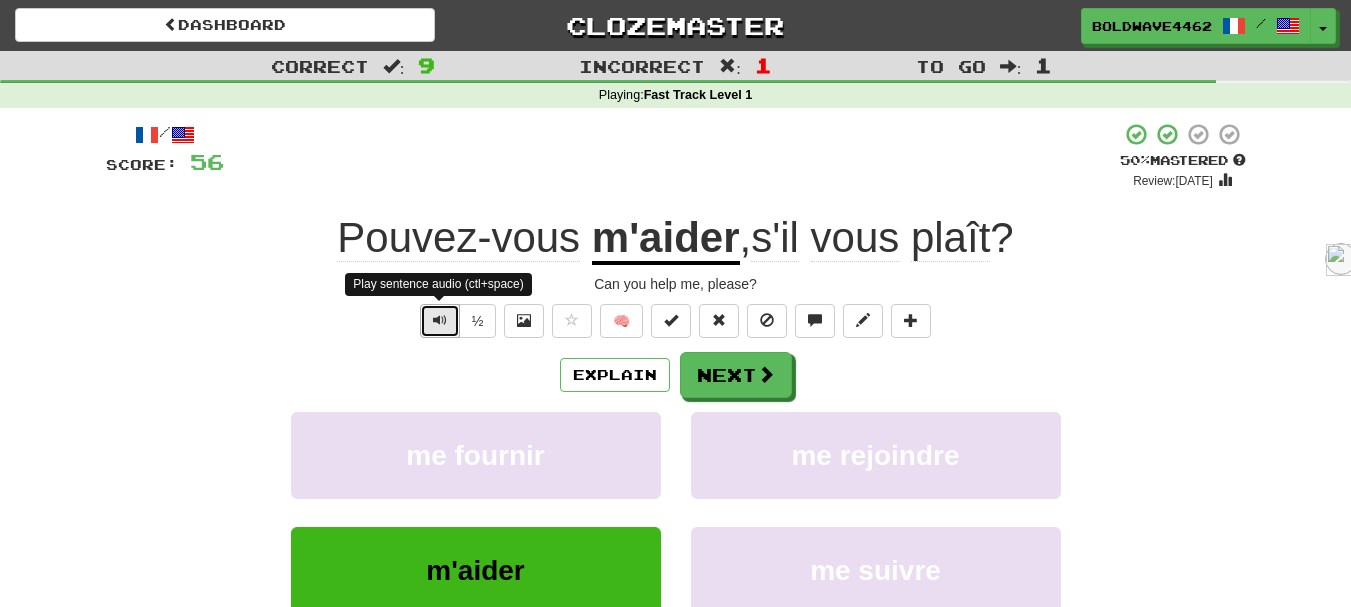 click at bounding box center [440, 321] 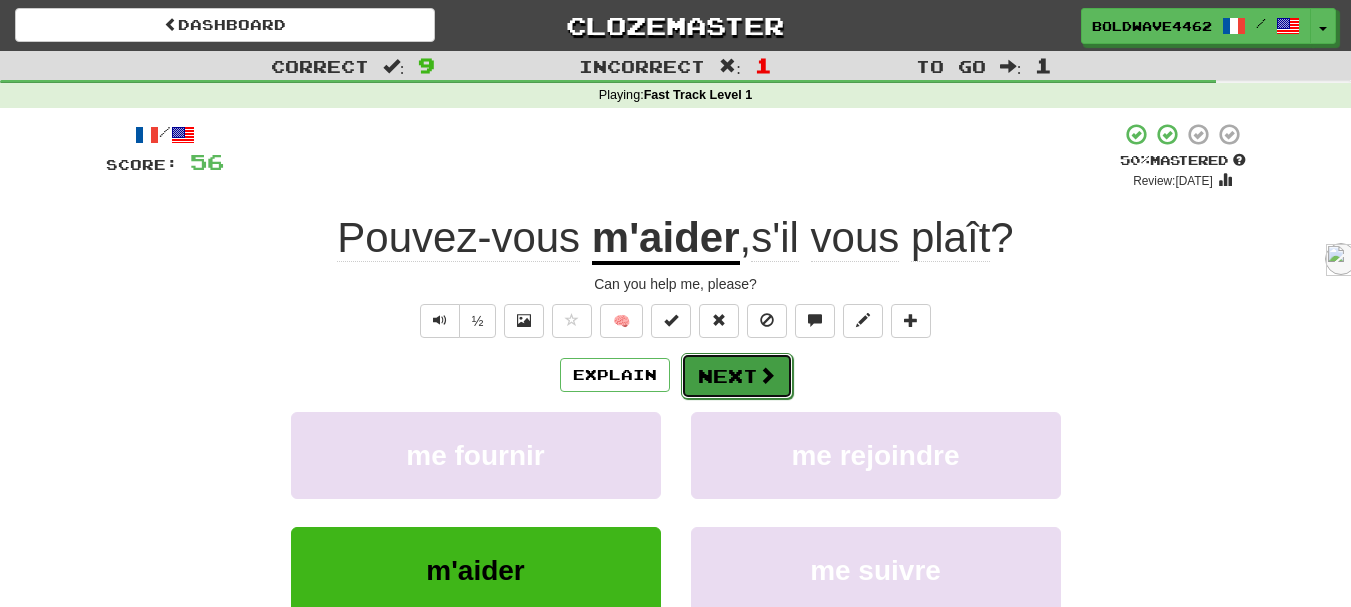 click at bounding box center [767, 375] 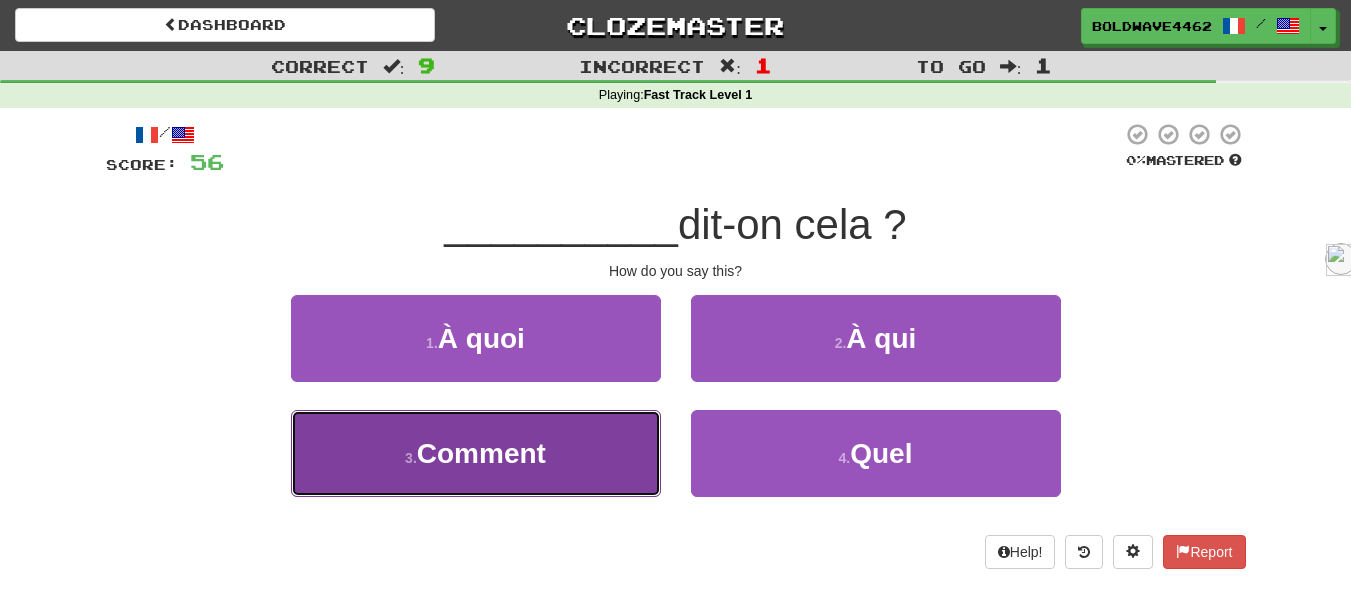 click on "Comment" at bounding box center [481, 453] 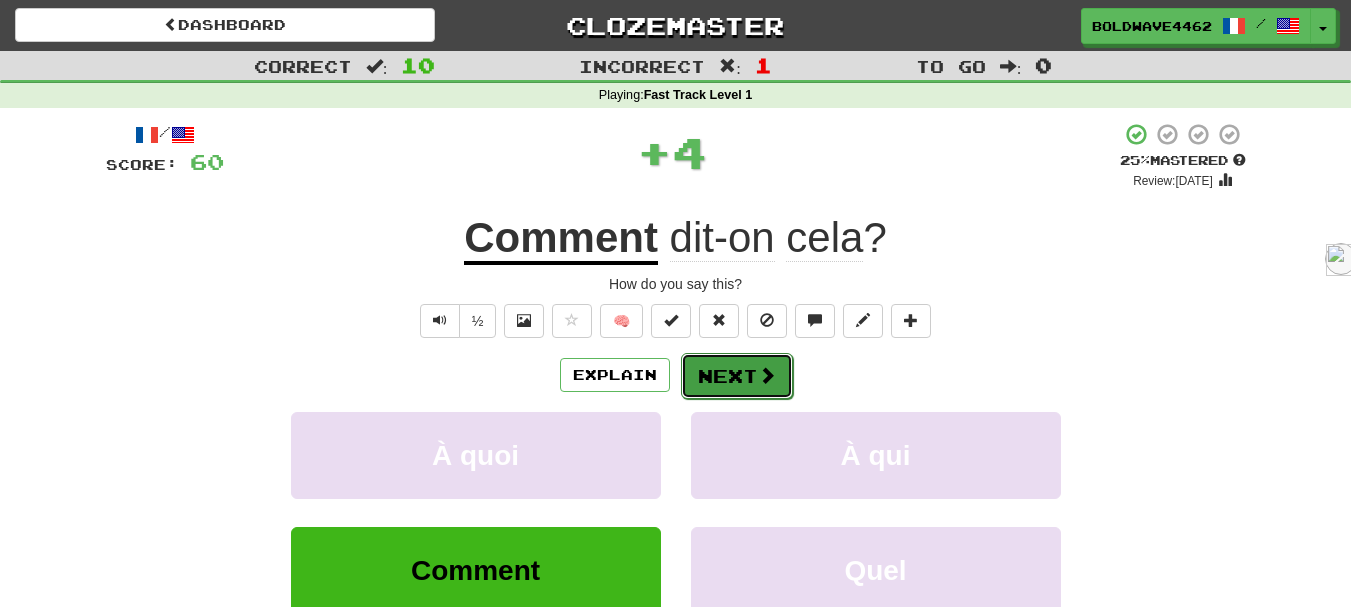 click at bounding box center (767, 375) 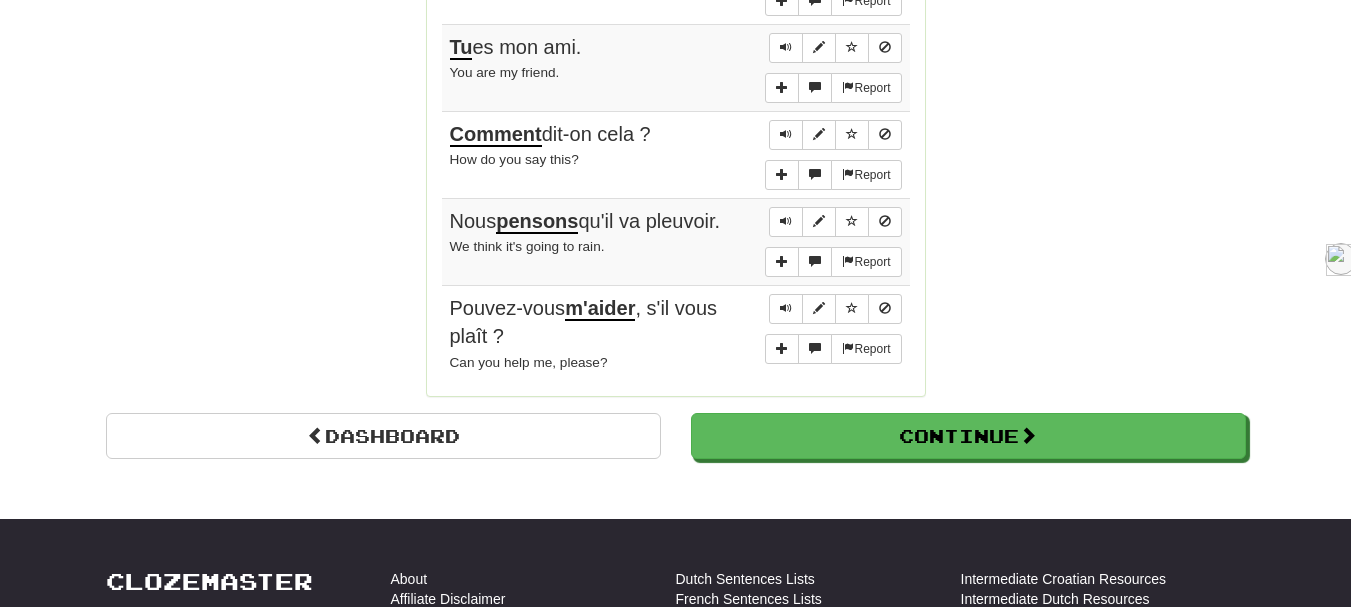 scroll, scrollTop: 1800, scrollLeft: 0, axis: vertical 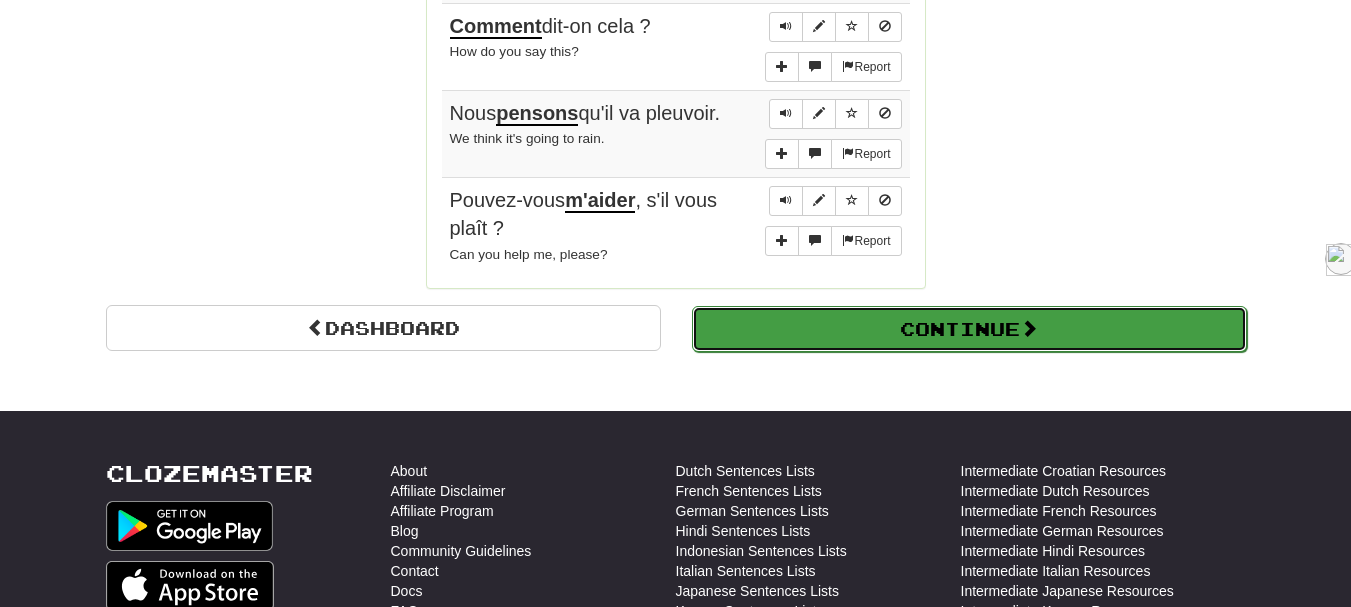 click at bounding box center [1029, 328] 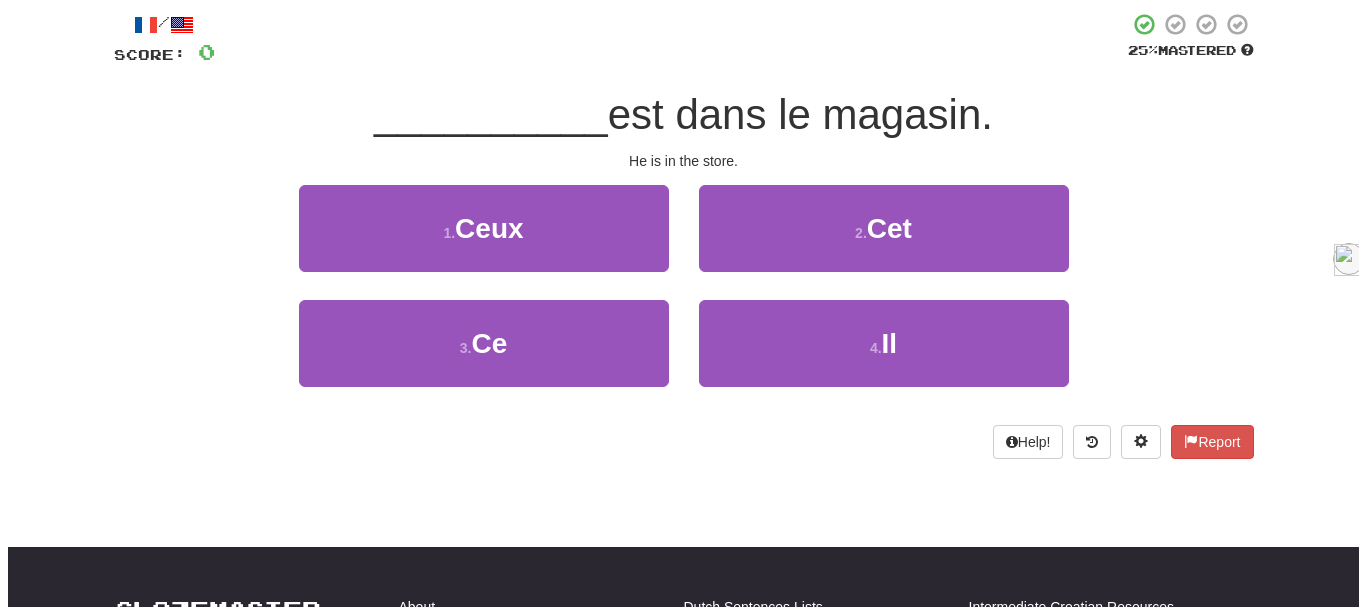 scroll, scrollTop: 0, scrollLeft: 0, axis: both 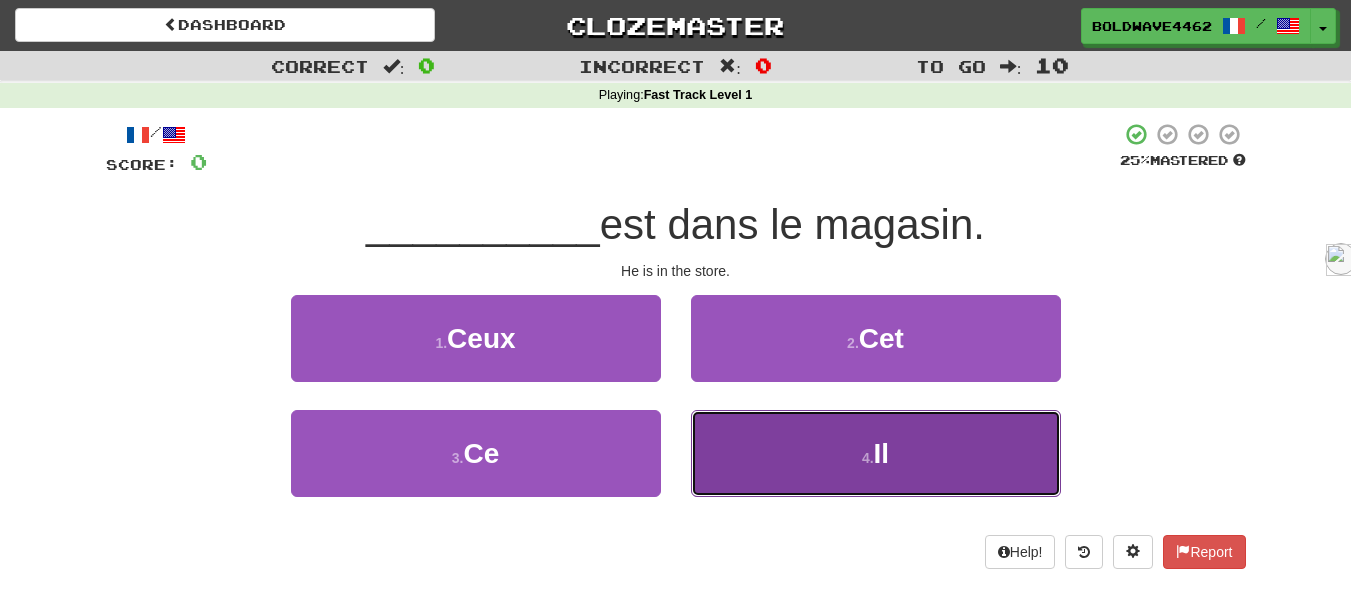 click on "4 ." at bounding box center (868, 458) 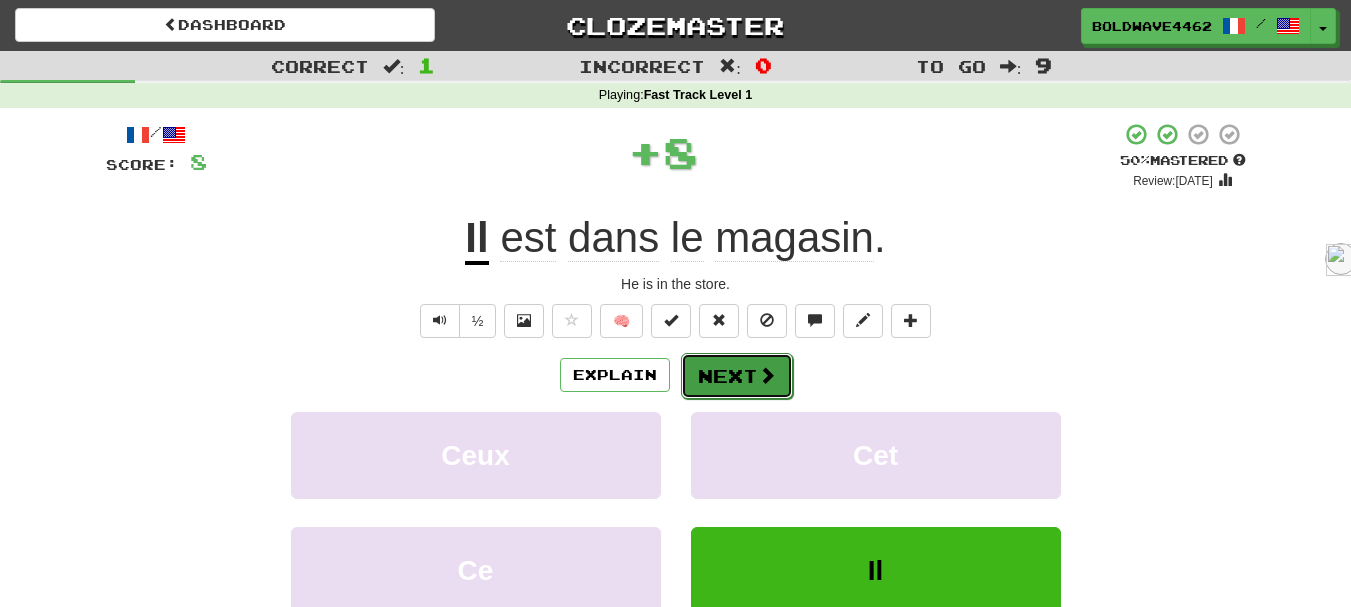 click on "Next" at bounding box center (737, 376) 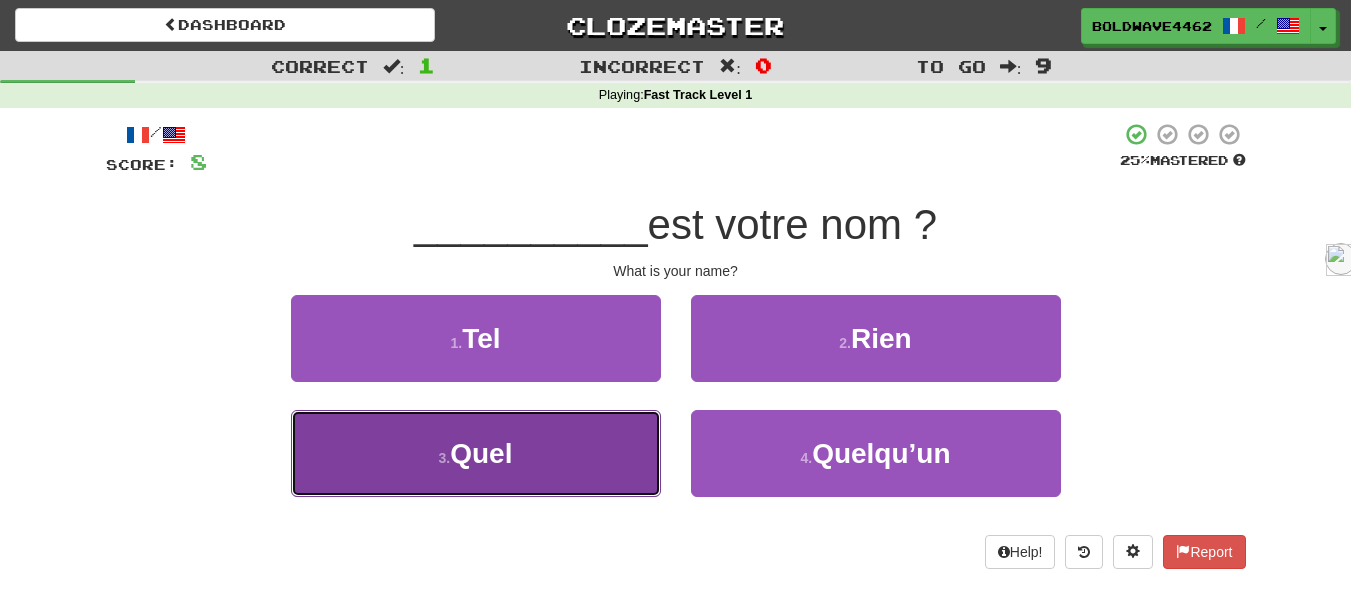 click on "3 .  Quel" at bounding box center [476, 453] 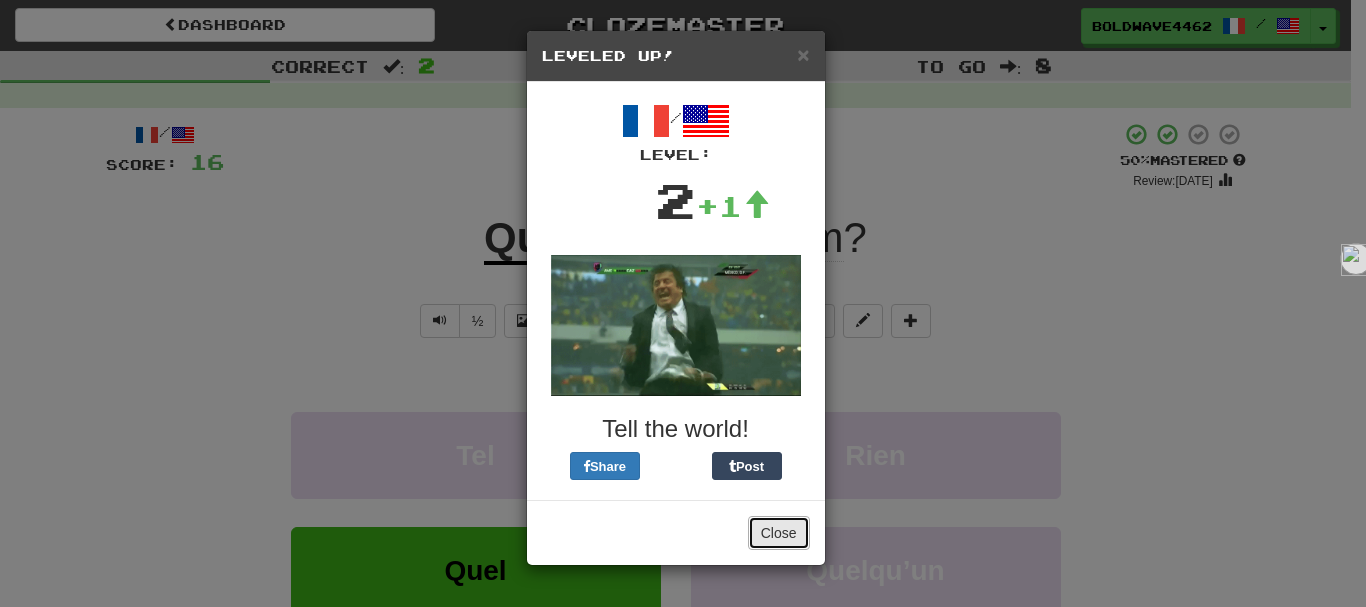 click on "Close" at bounding box center (779, 533) 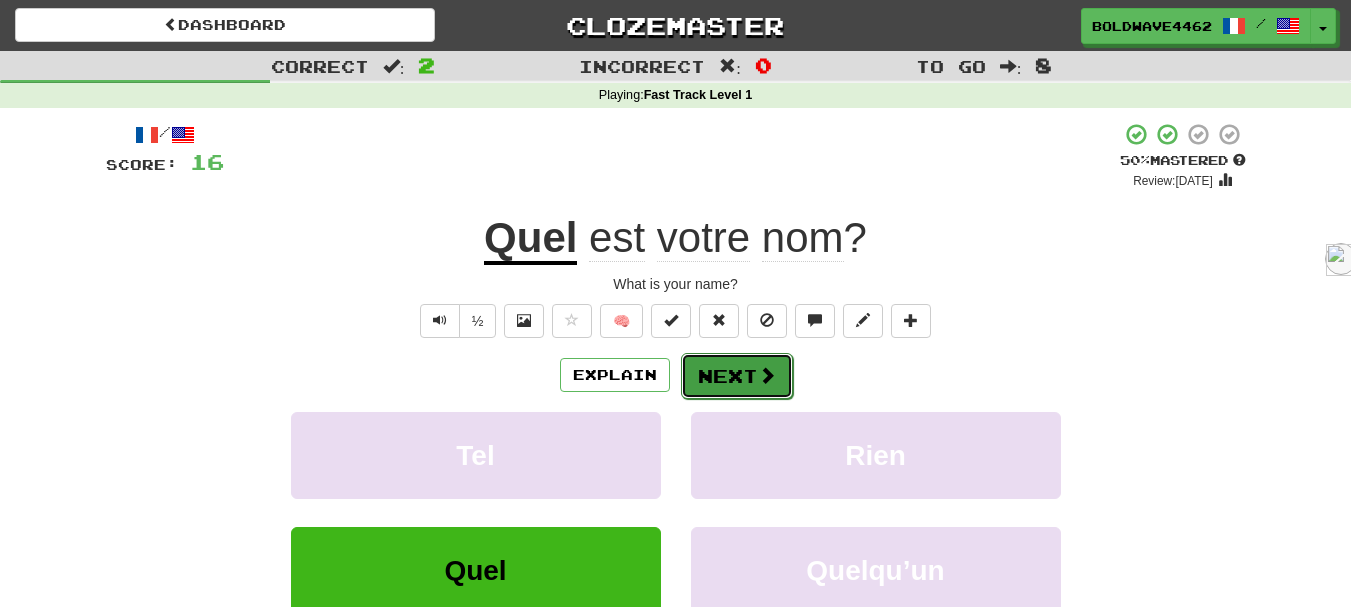 click on "Next" at bounding box center (737, 376) 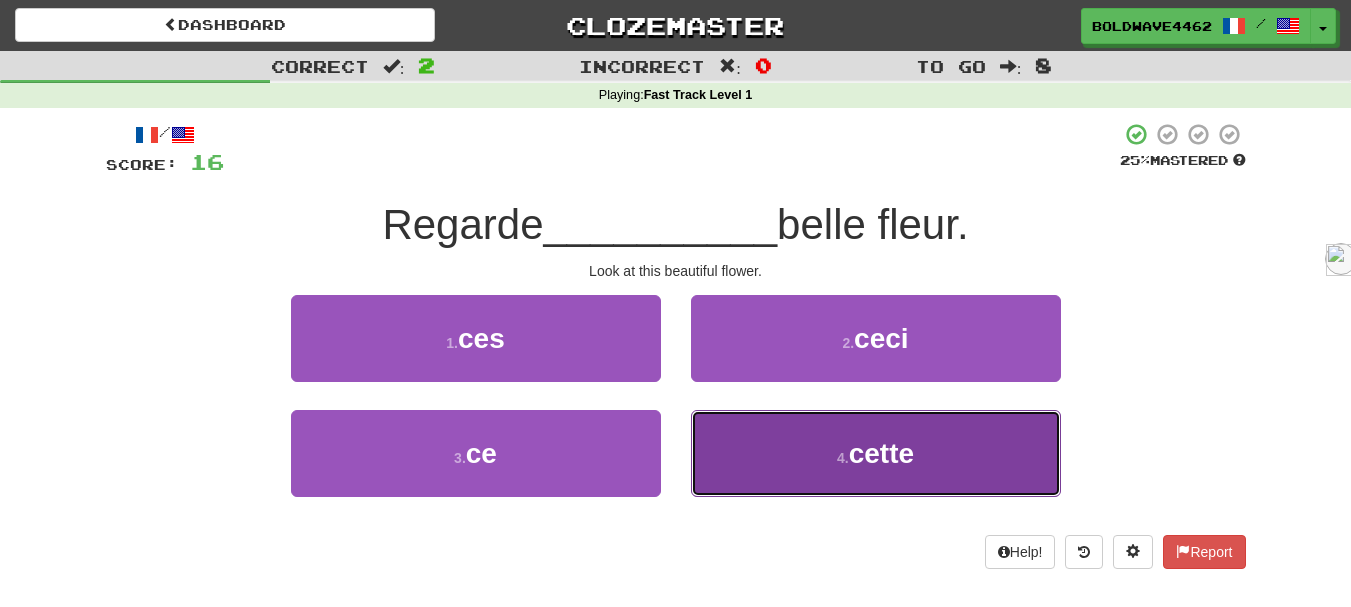 click on "cette" at bounding box center [881, 453] 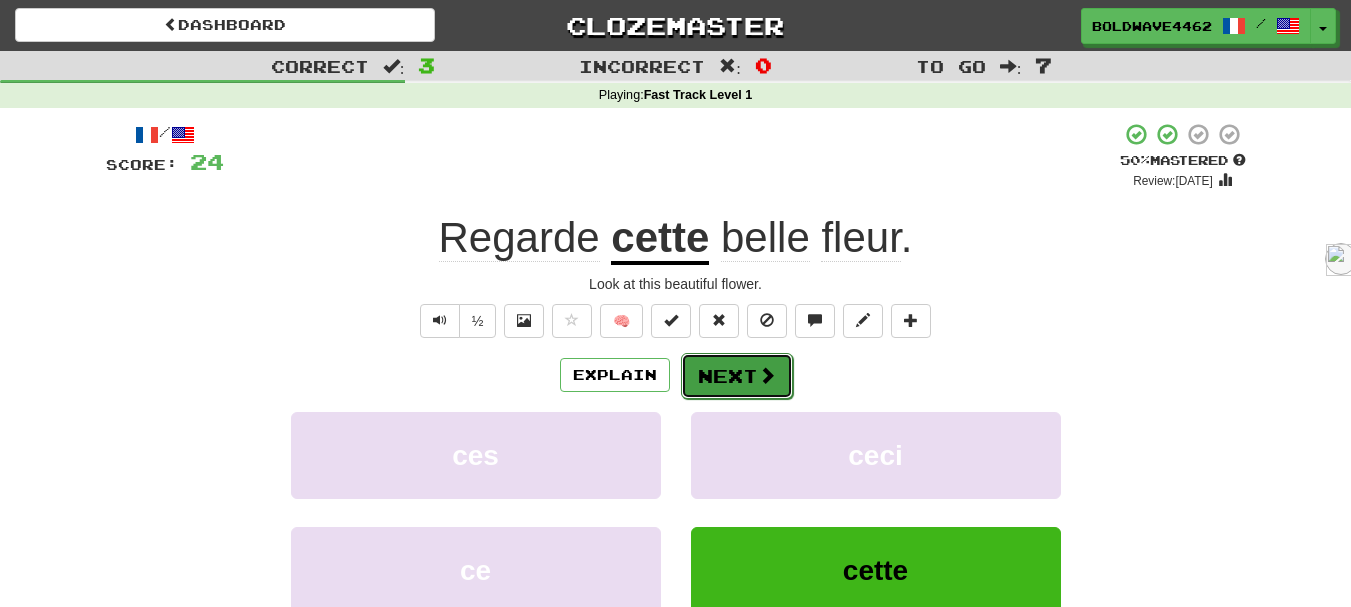 click on "Next" at bounding box center (737, 376) 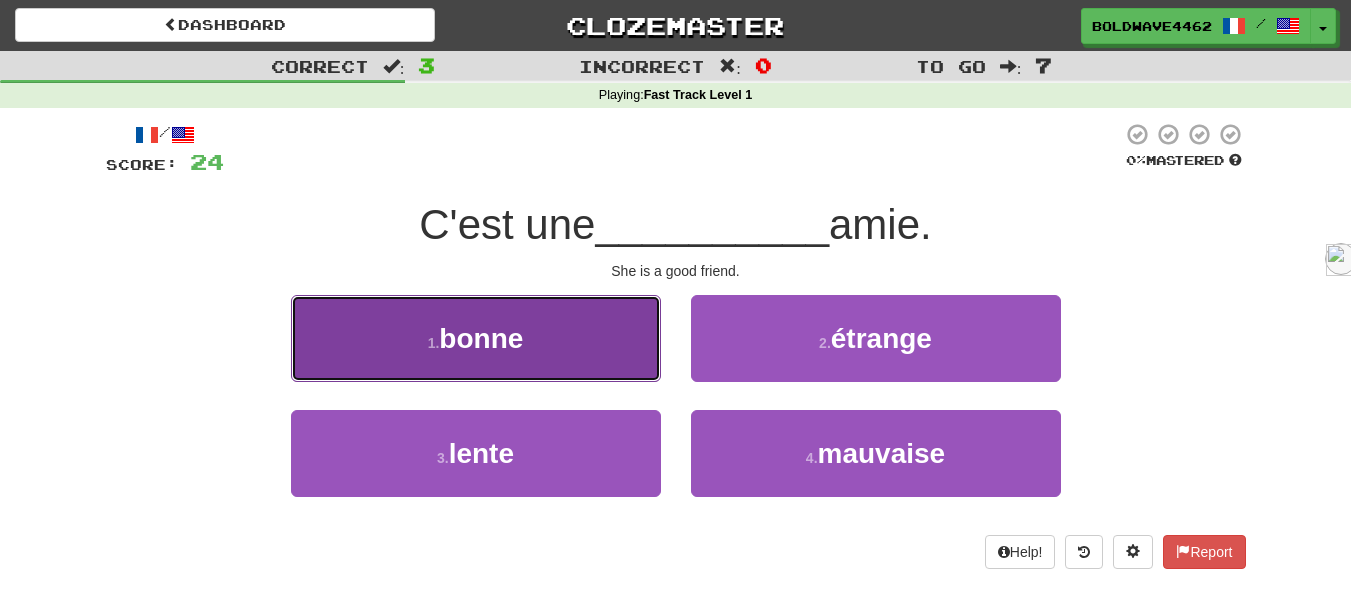 click on "1 .  bonne" at bounding box center (476, 338) 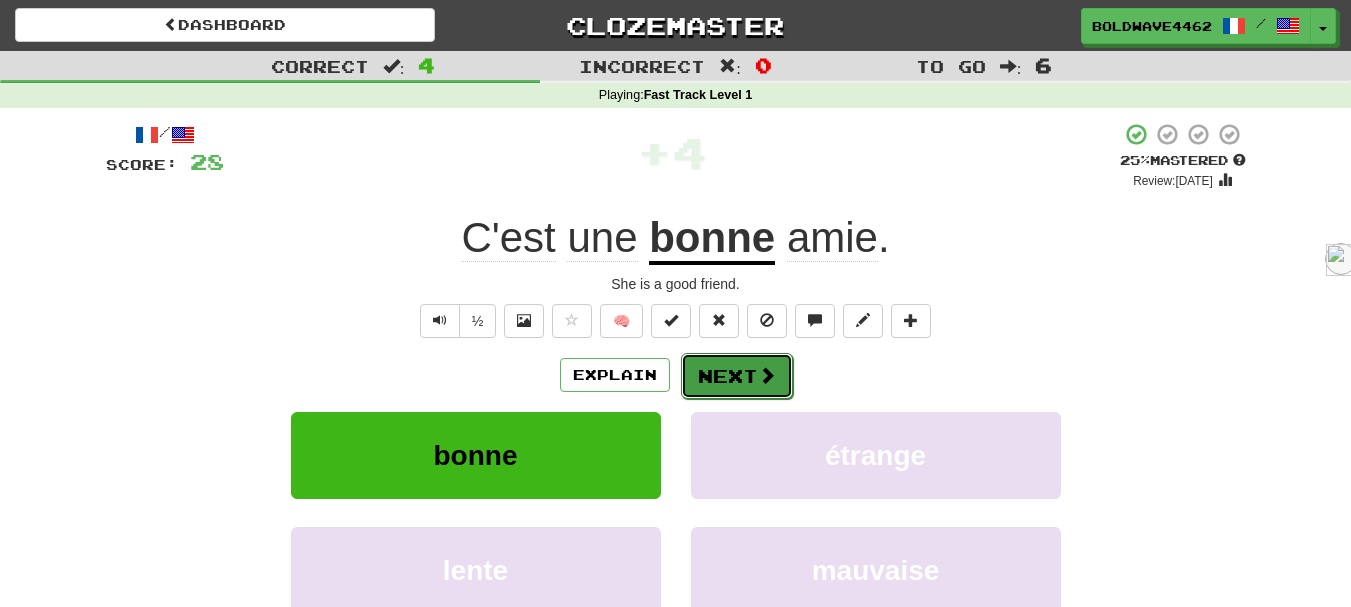 click on "Next" at bounding box center [737, 376] 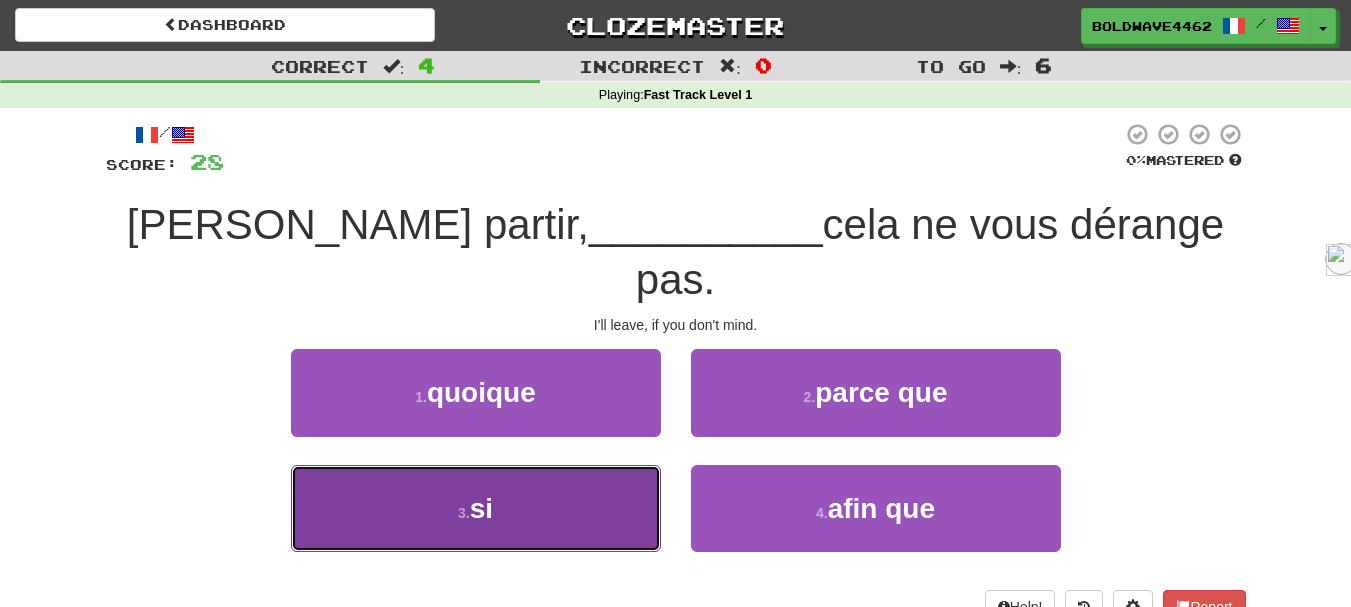 click on "3 .  si" at bounding box center [476, 508] 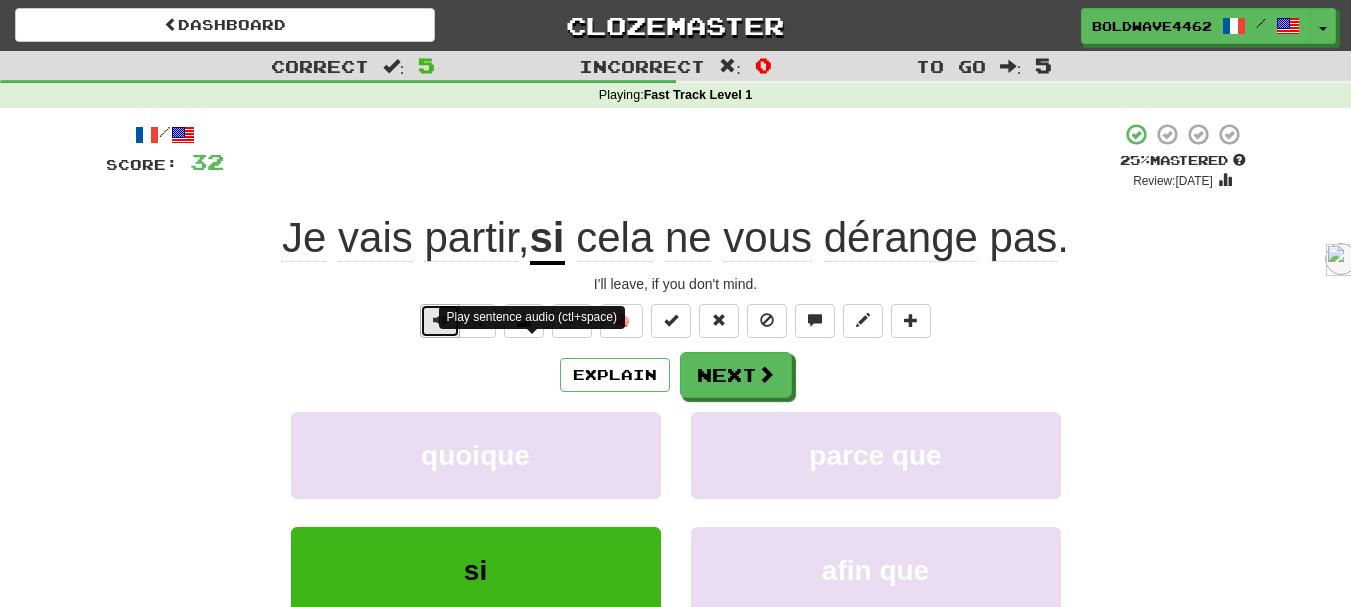 click at bounding box center (440, 320) 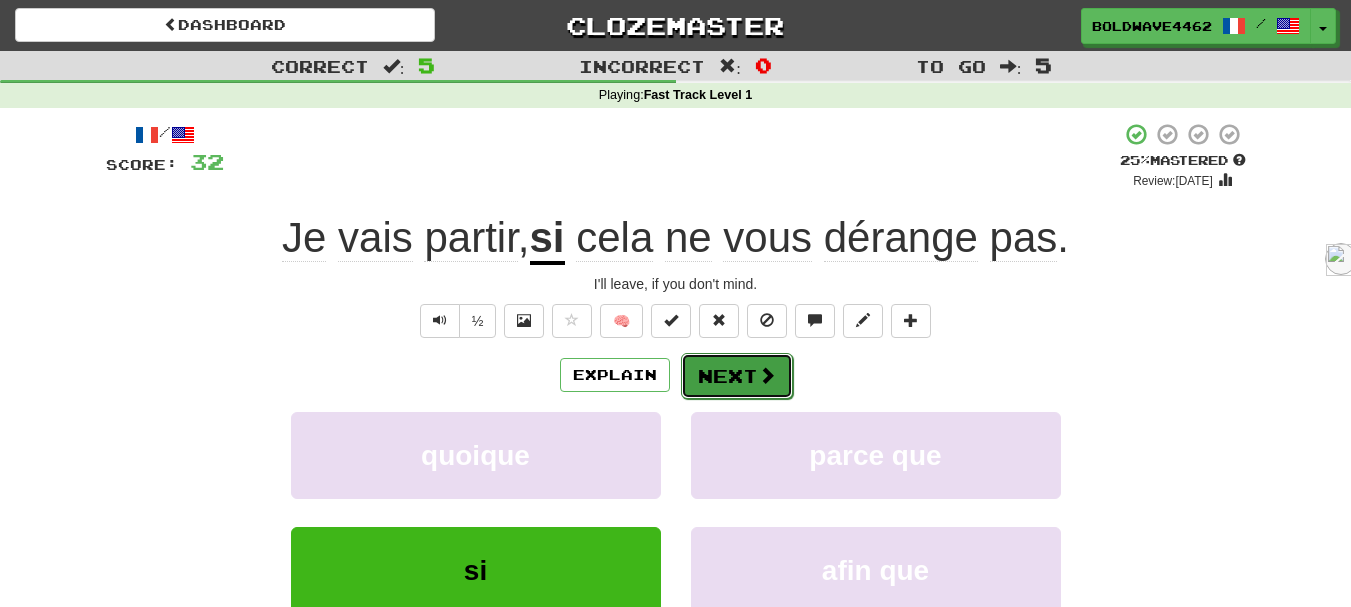 click on "Next" at bounding box center (737, 376) 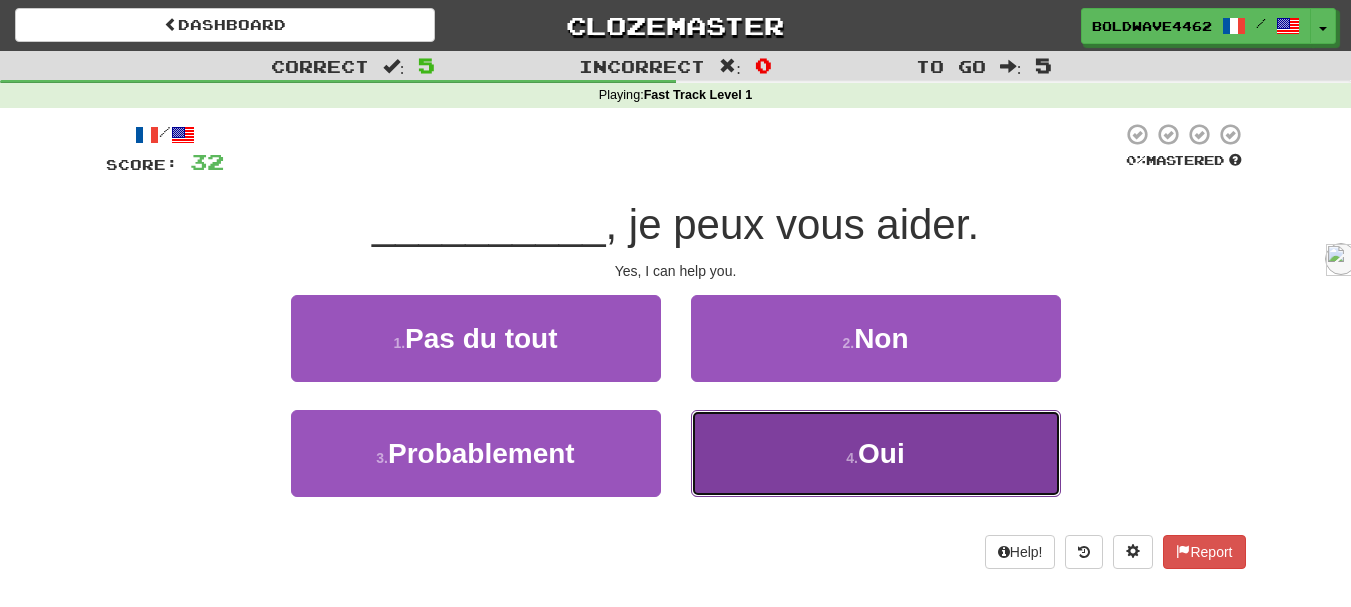 click on "4 .  Oui" at bounding box center [876, 453] 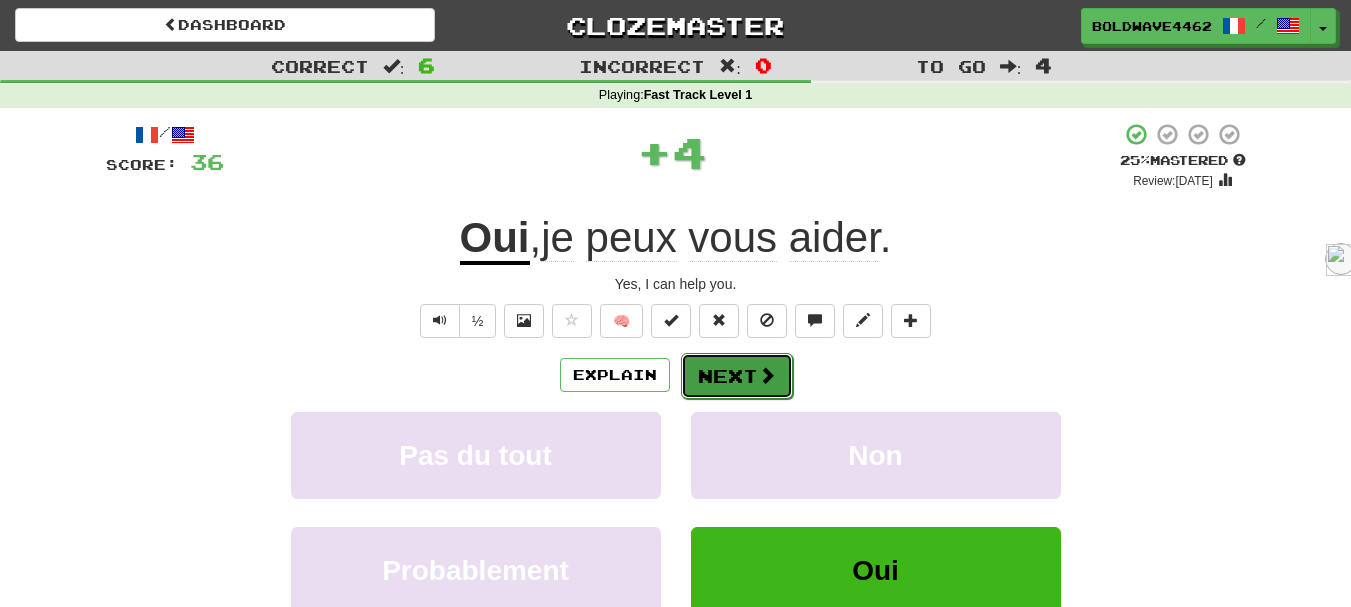 click on "Next" at bounding box center [737, 376] 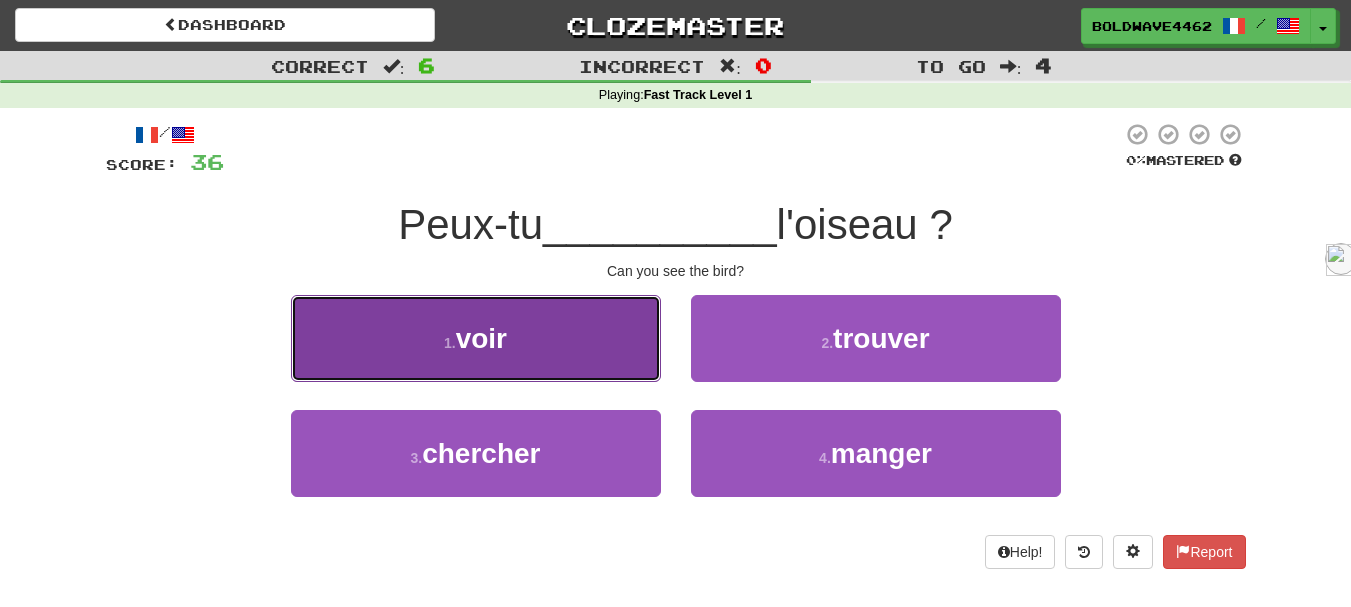 click on "1 .  voir" at bounding box center (476, 338) 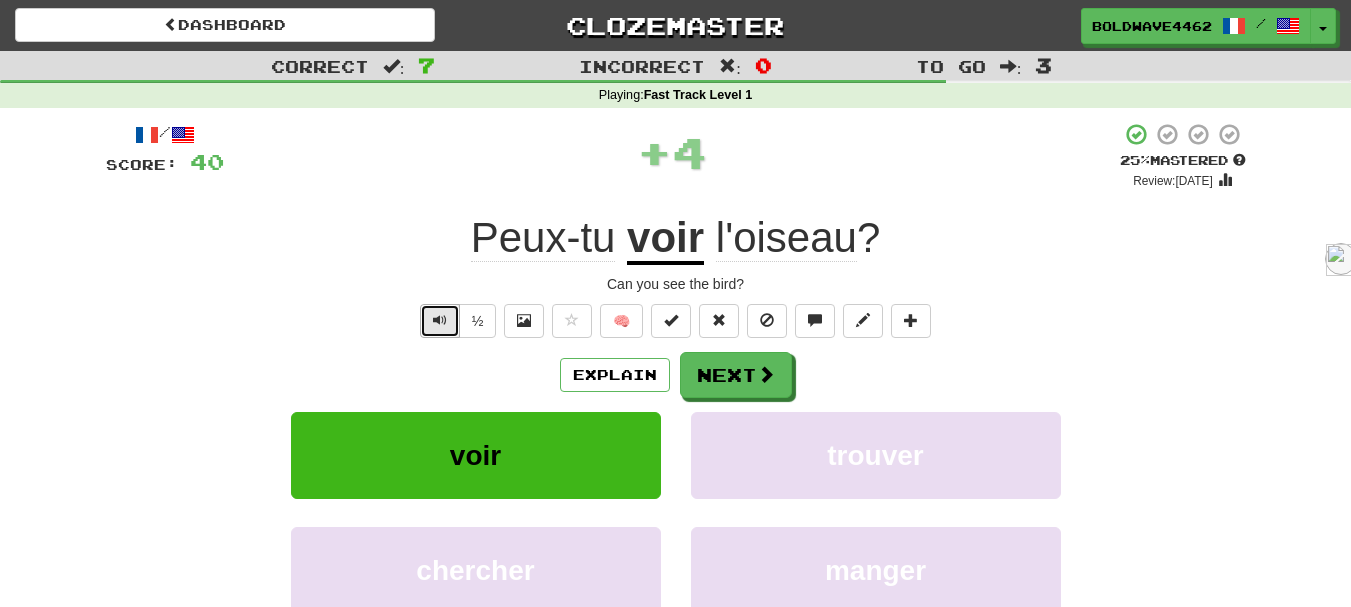 click at bounding box center [440, 321] 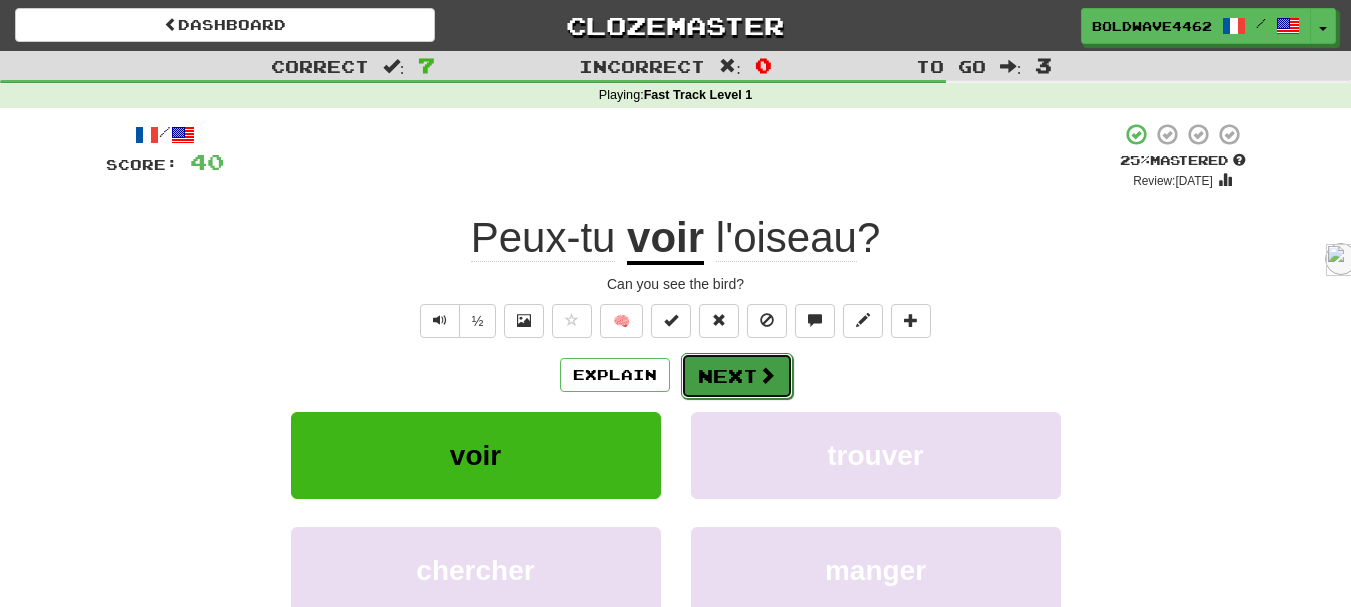 click on "Next" at bounding box center (737, 376) 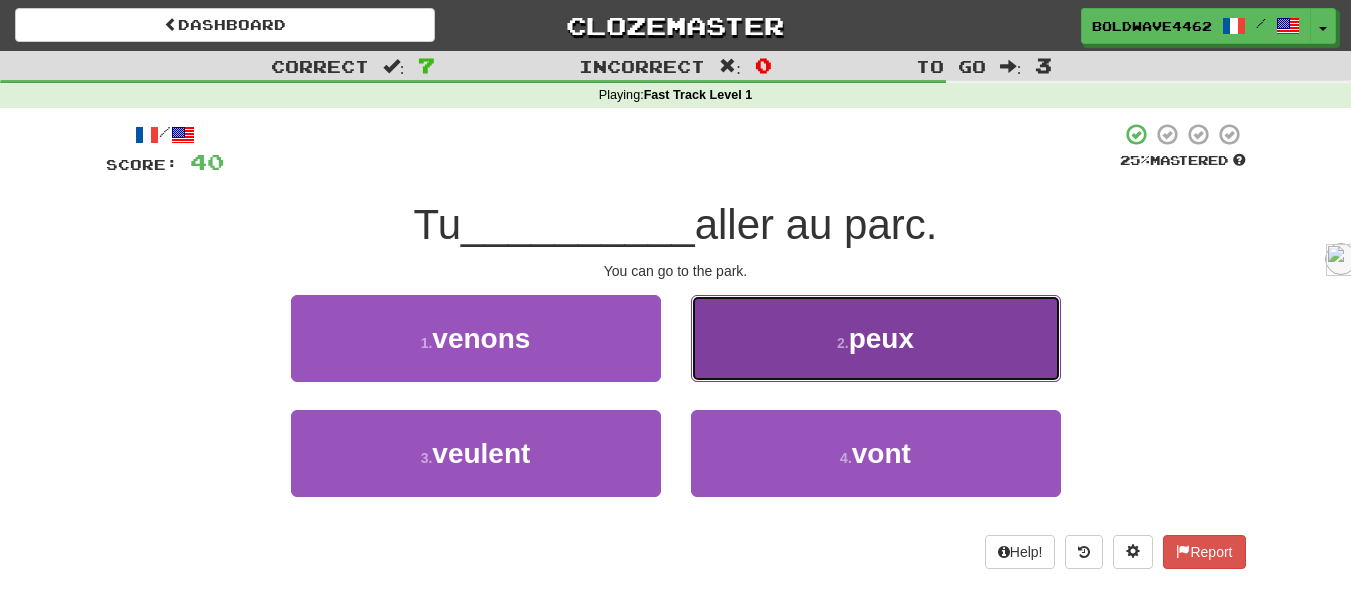 click on "peux" at bounding box center (881, 338) 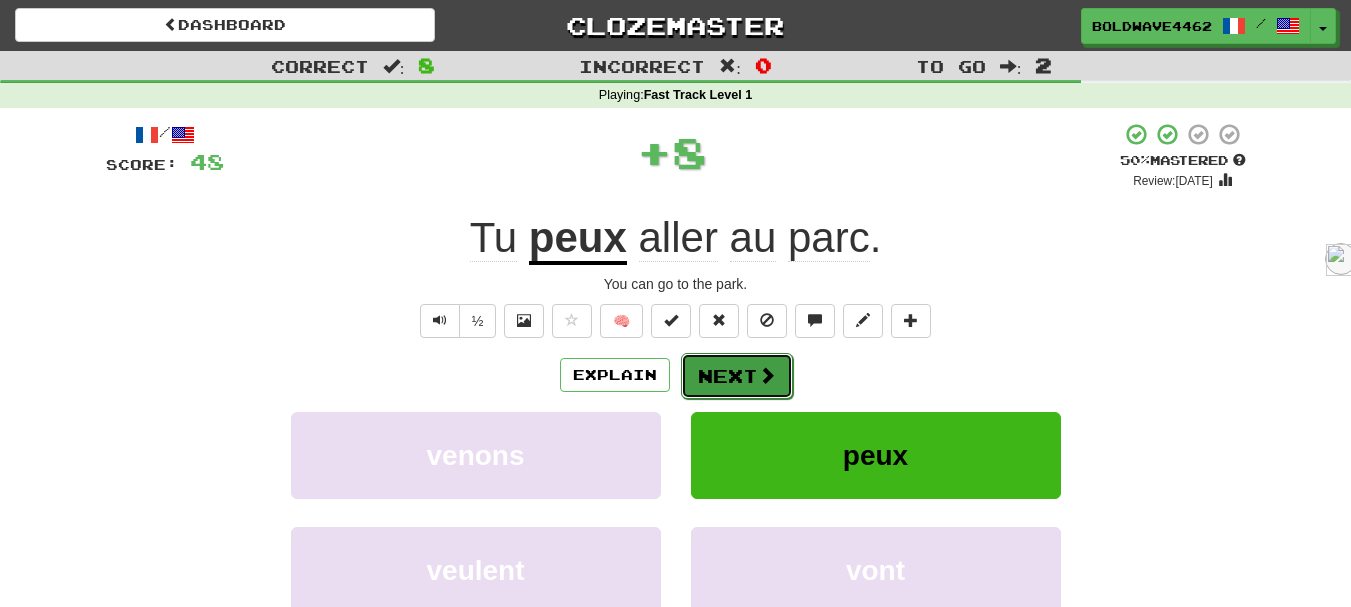 click at bounding box center [767, 375] 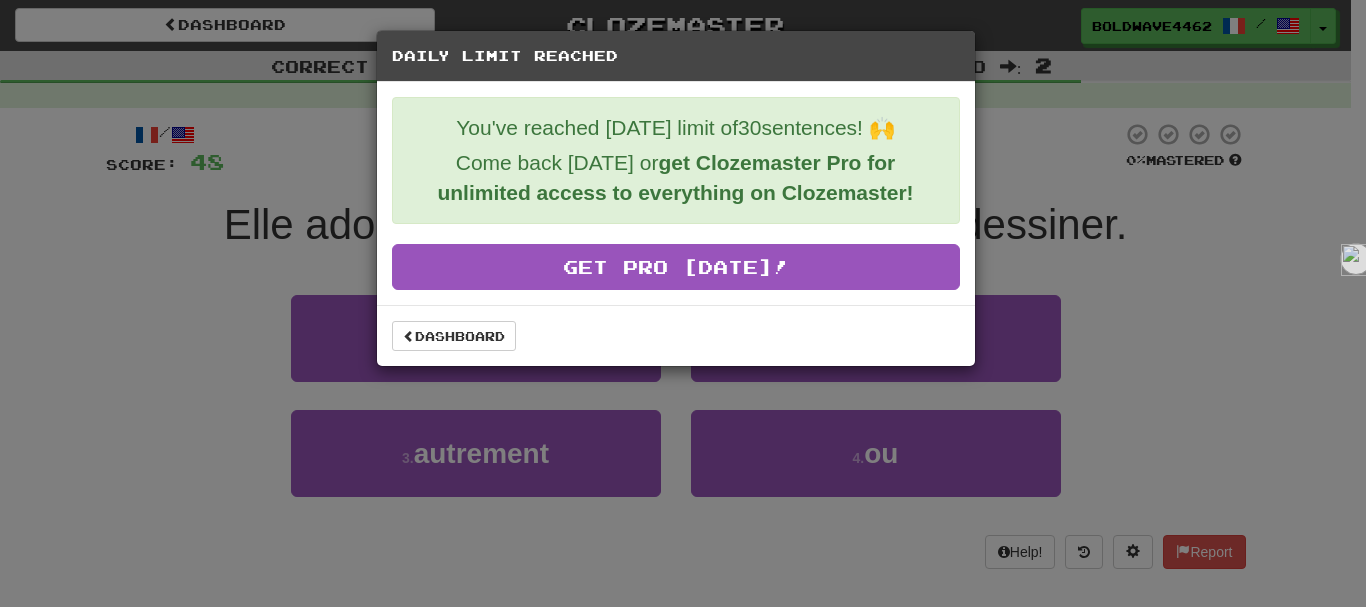 click on "Daily Limit Reached You've reached [DATE] limit of  30  sentences! 🙌  Come back [DATE] or  get Clozemaster Pro for unlimited access to everything on Clozemaster! Get Pro [DATE]! Dashboard" at bounding box center (683, 303) 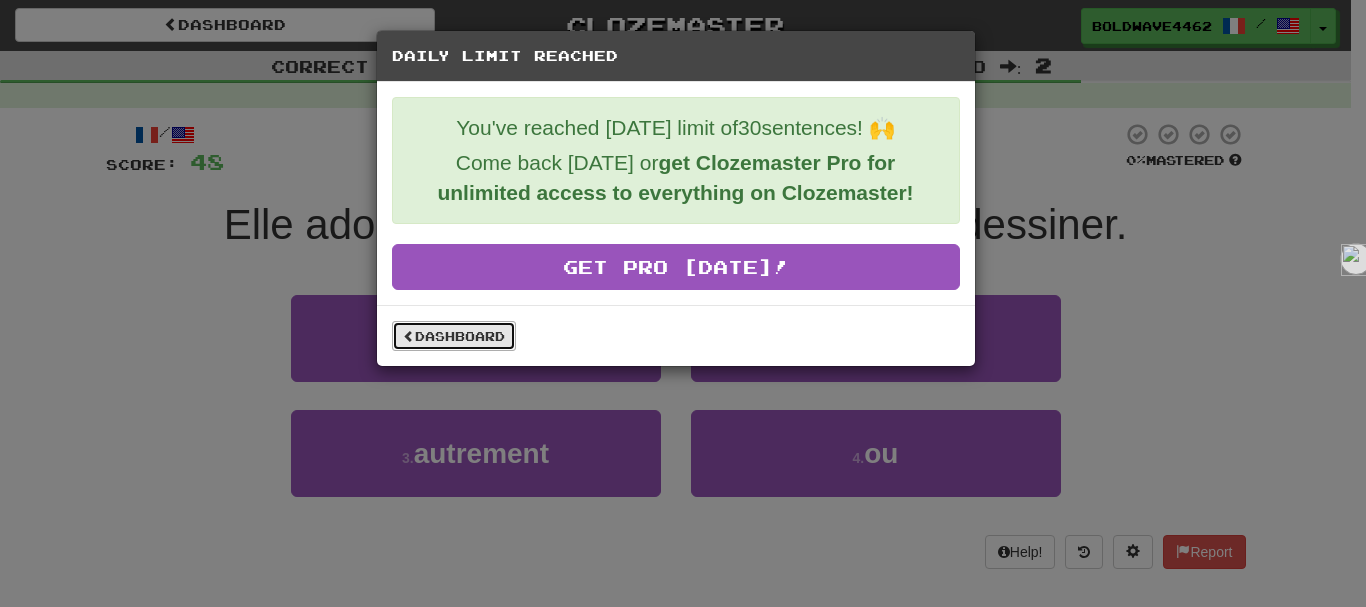 click on "Dashboard" at bounding box center [454, 336] 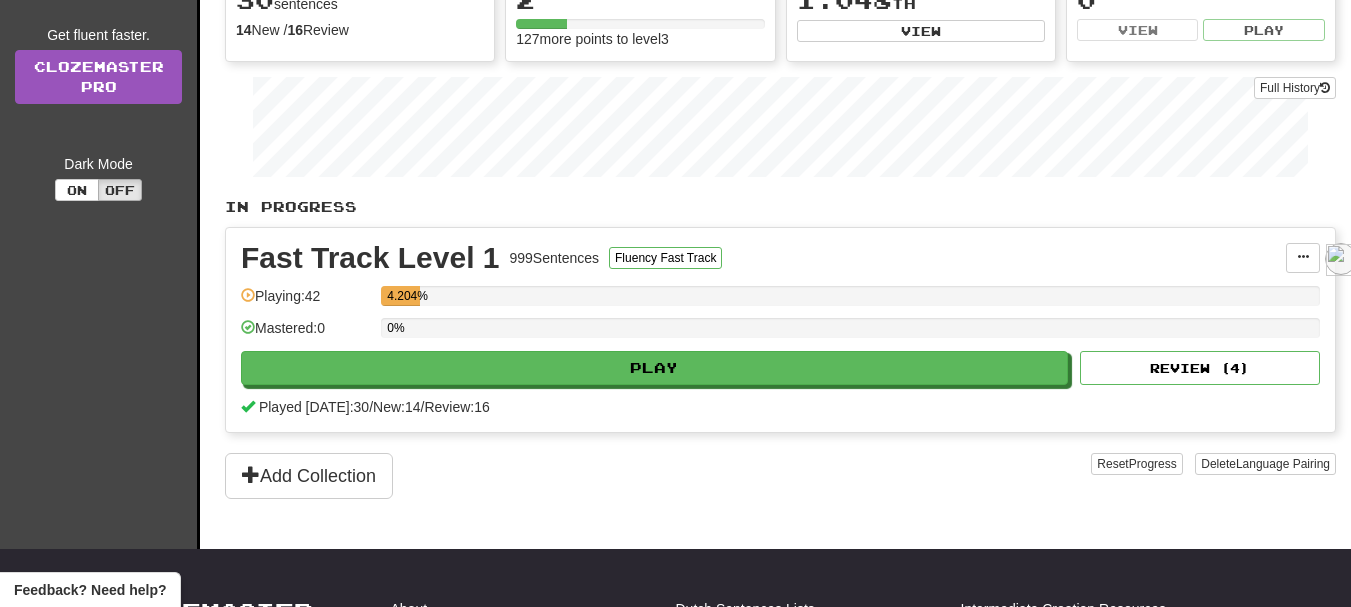 scroll, scrollTop: 0, scrollLeft: 0, axis: both 